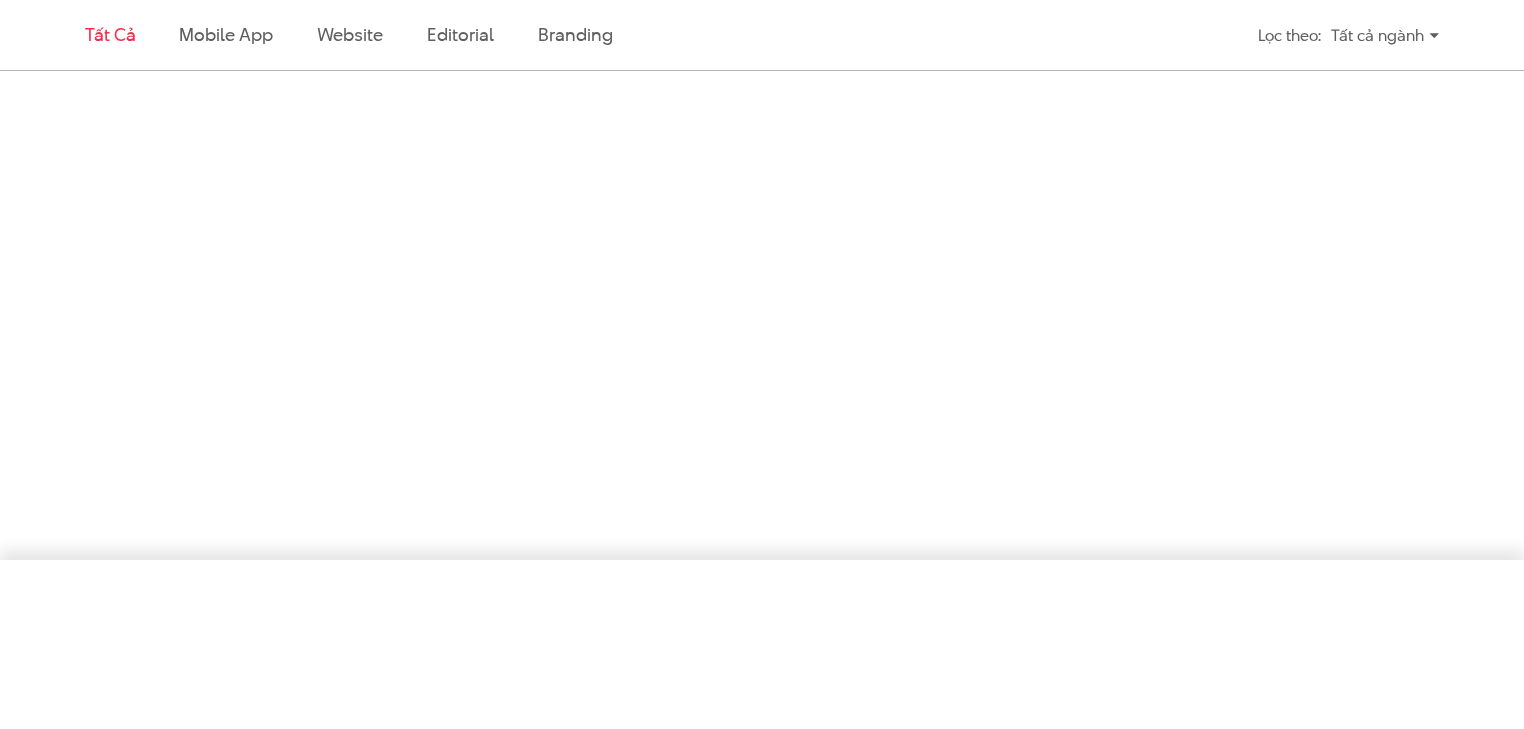 scroll, scrollTop: 3484, scrollLeft: 0, axis: vertical 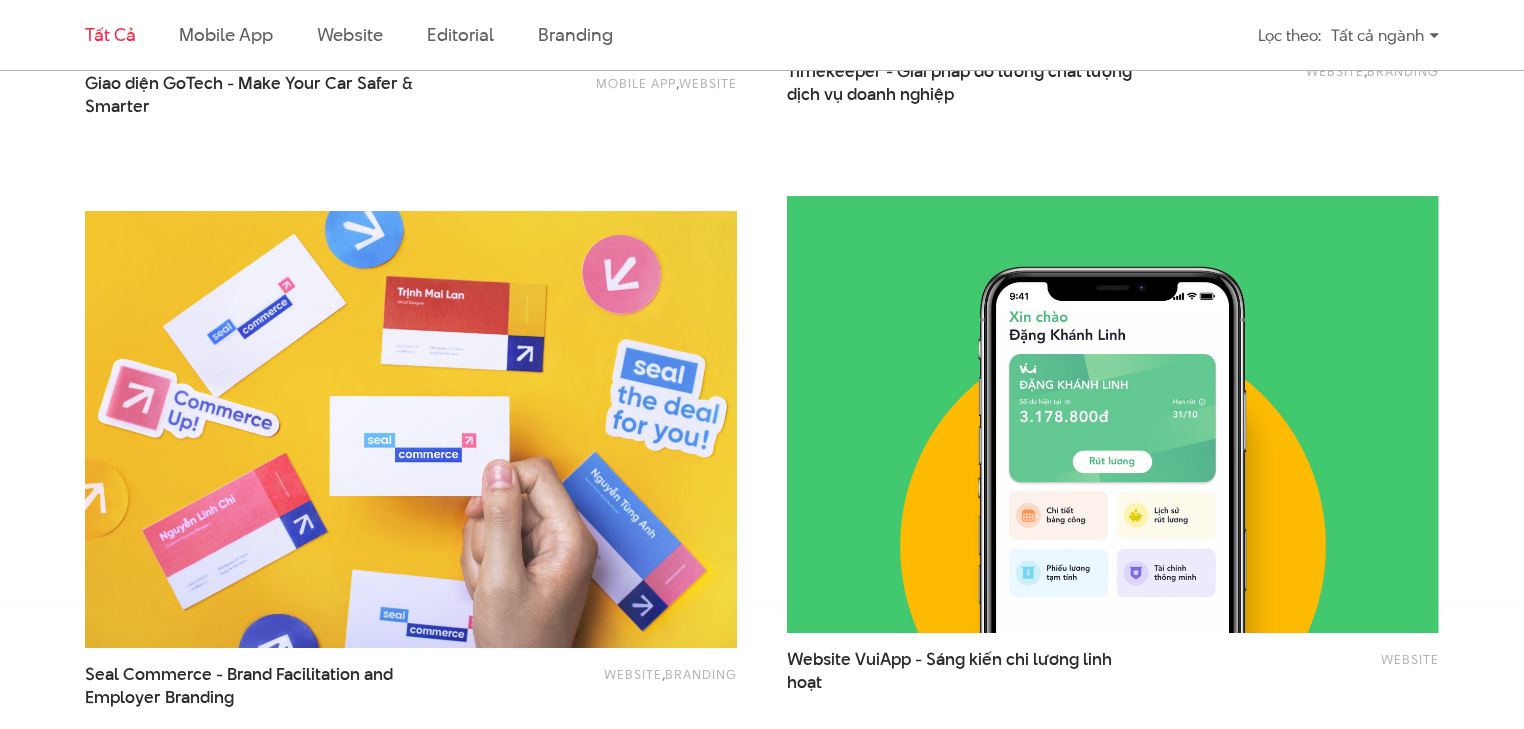 click on "Tất cả ngành" at bounding box center (1385, 35) 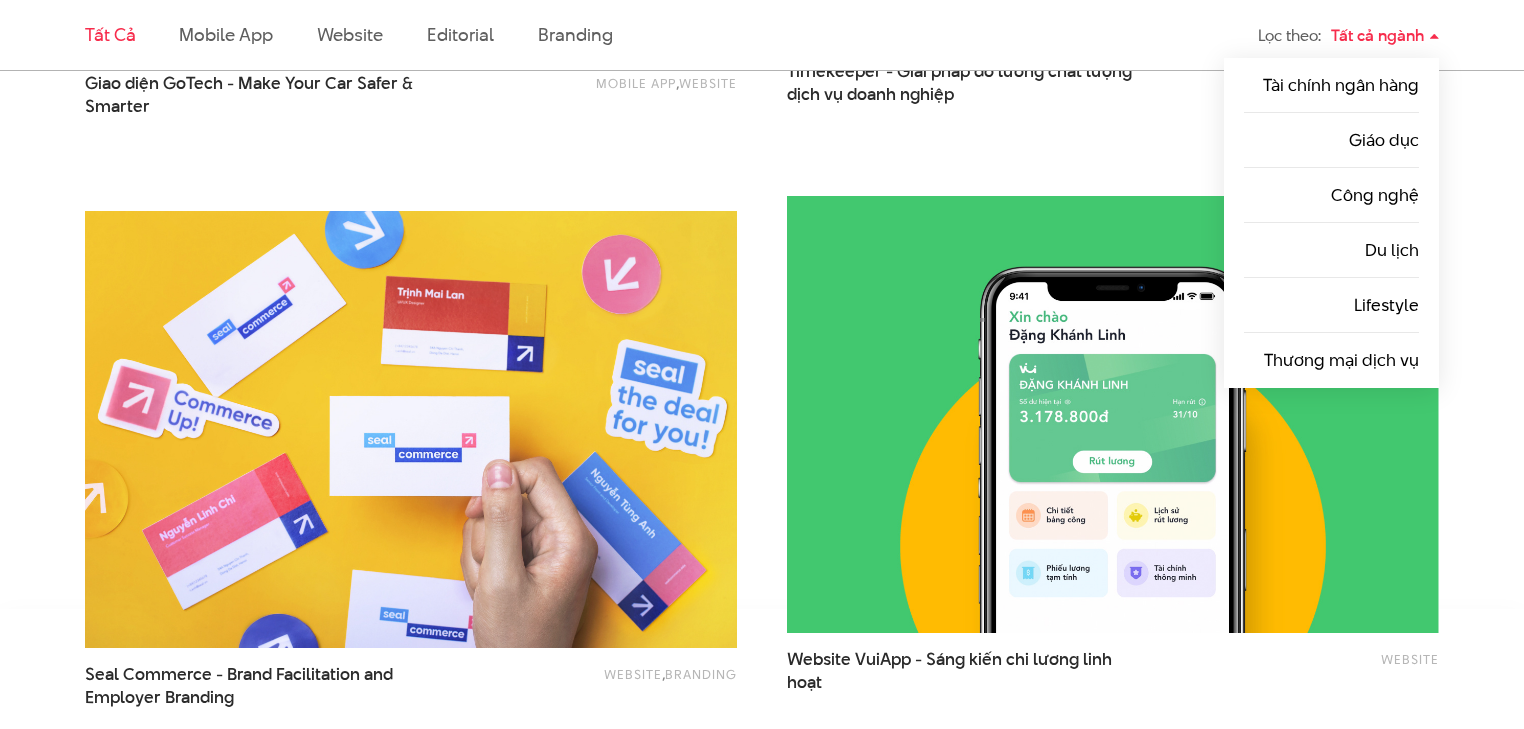 click on "Tất cả ngành" at bounding box center [1385, 35] 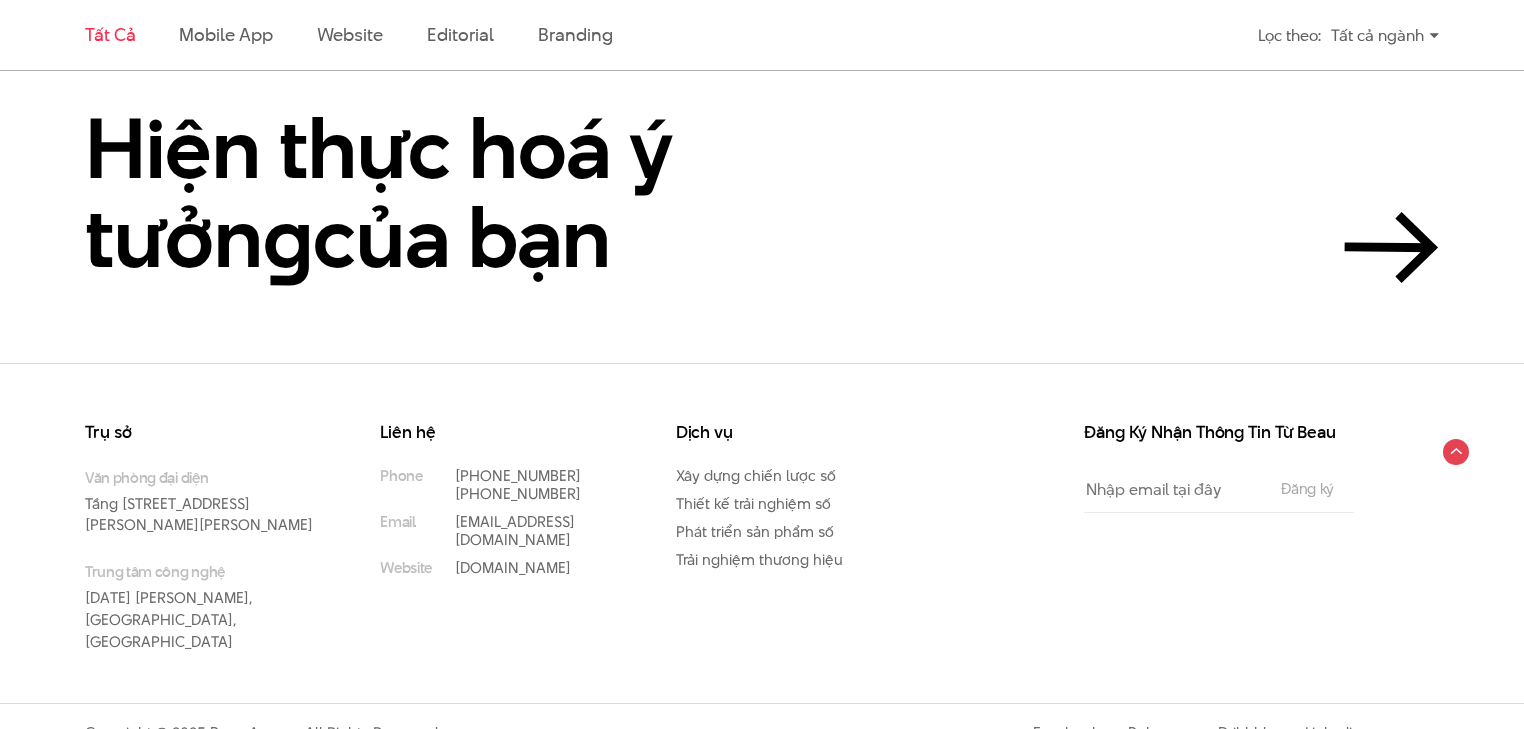 scroll, scrollTop: 4592, scrollLeft: 0, axis: vertical 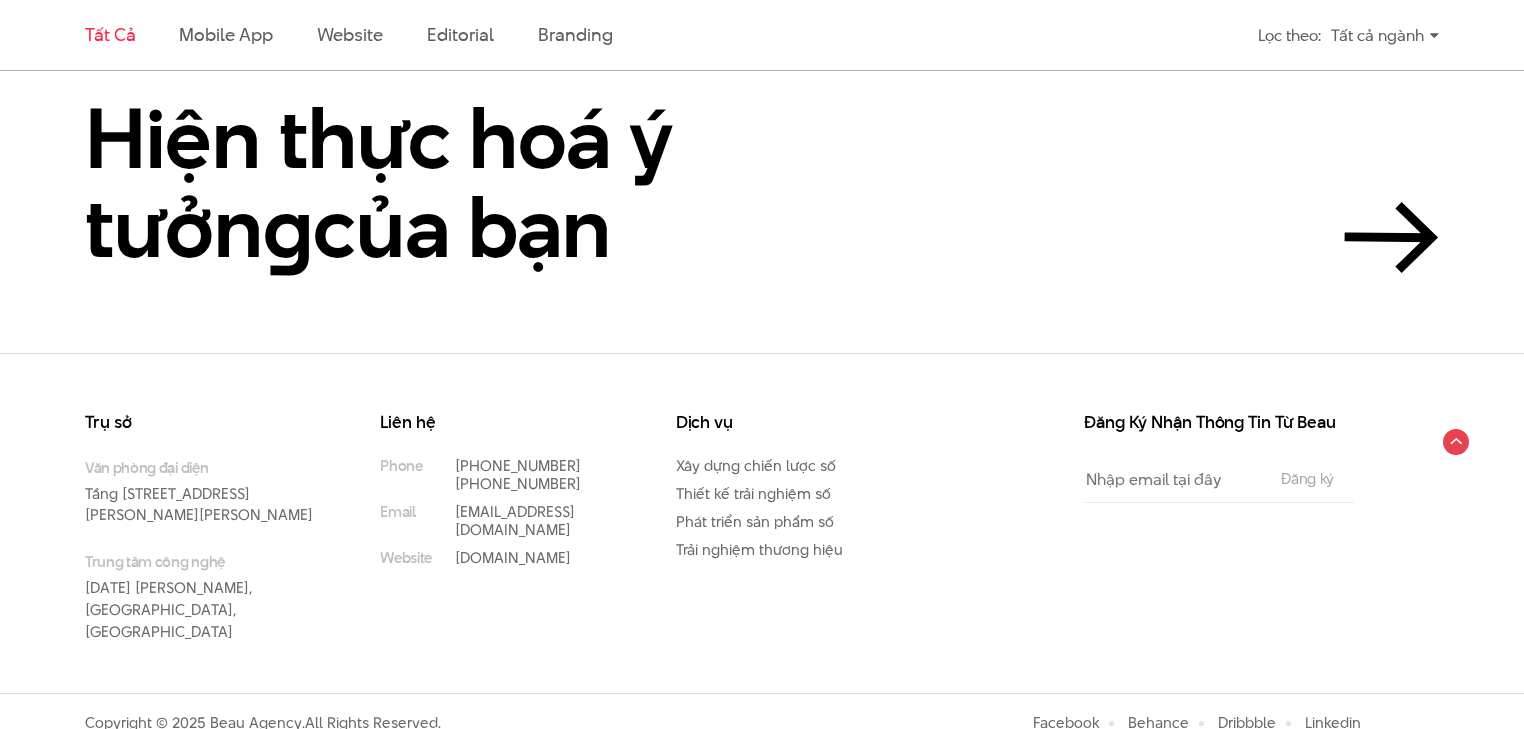 click on "Tất cả ngành" at bounding box center (1385, 35) 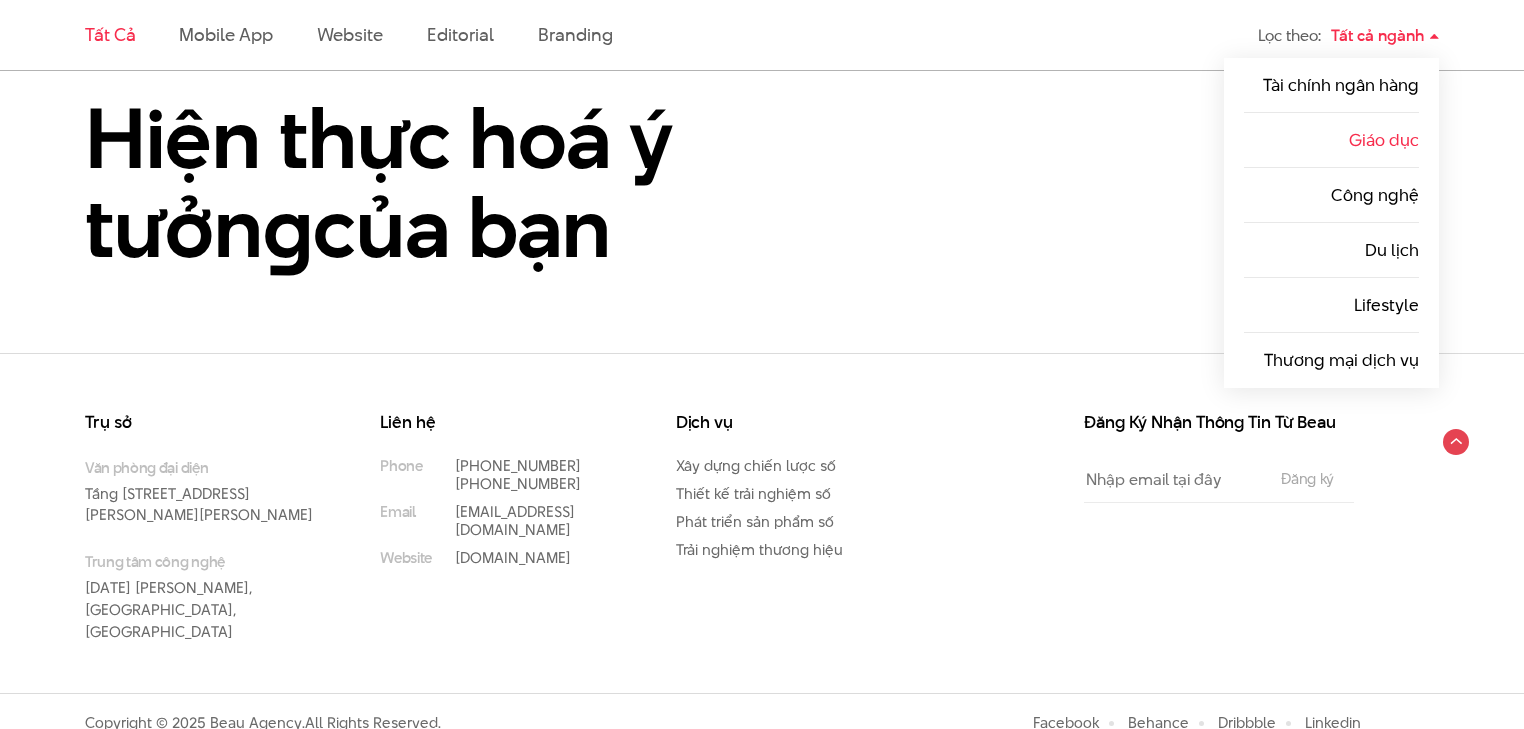 click on "Giáo dục" at bounding box center (1331, 140) 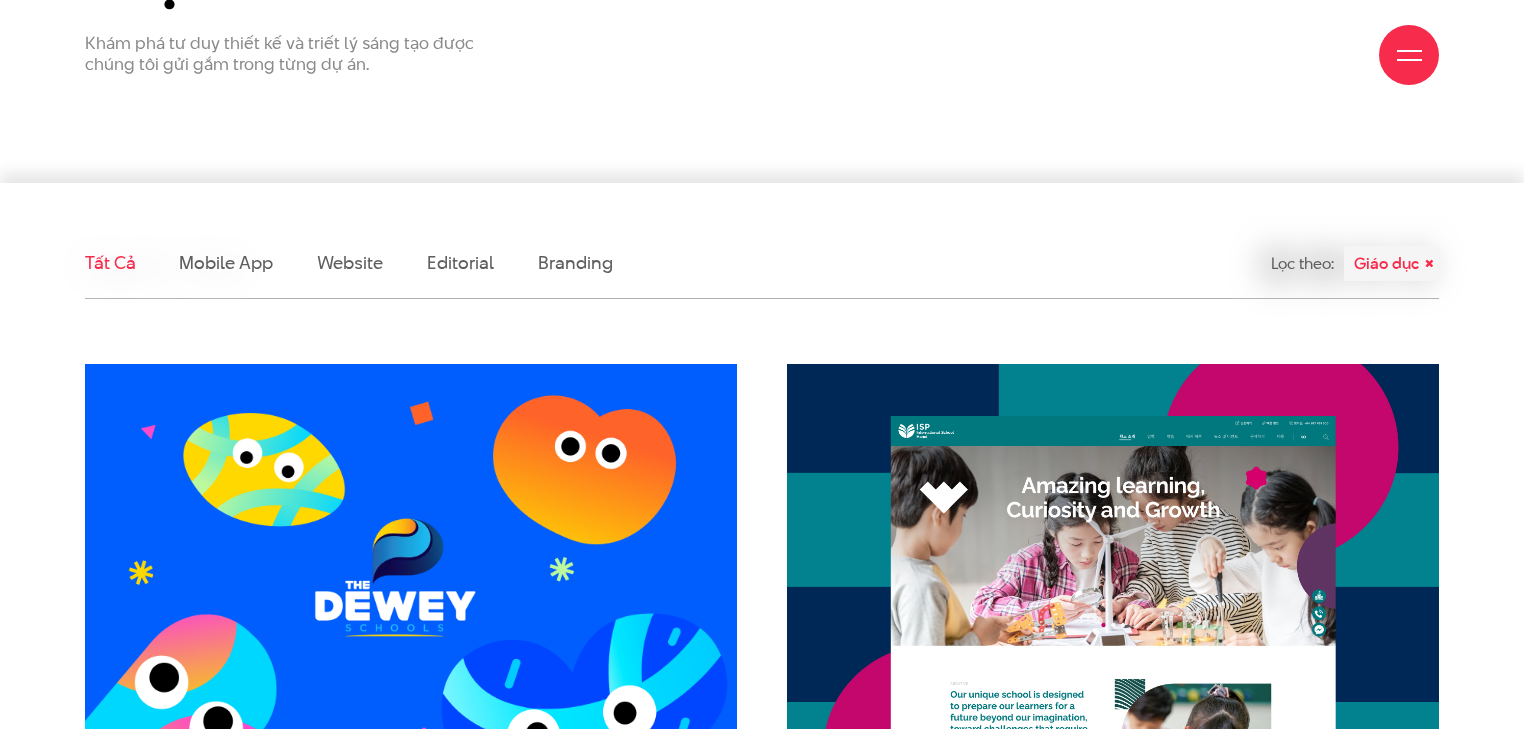 scroll, scrollTop: 400, scrollLeft: 0, axis: vertical 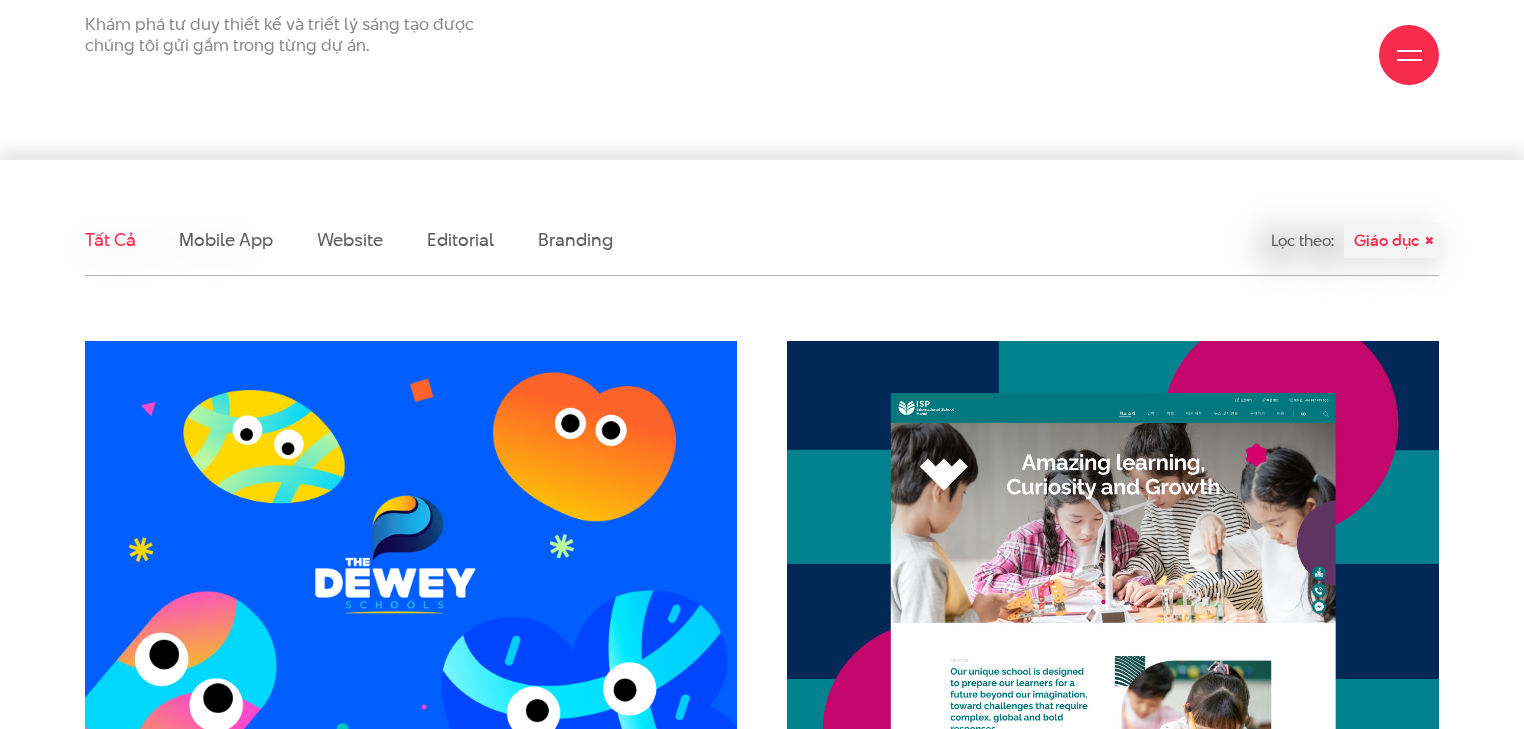 click on "Giáo dục" at bounding box center [1391, 240] 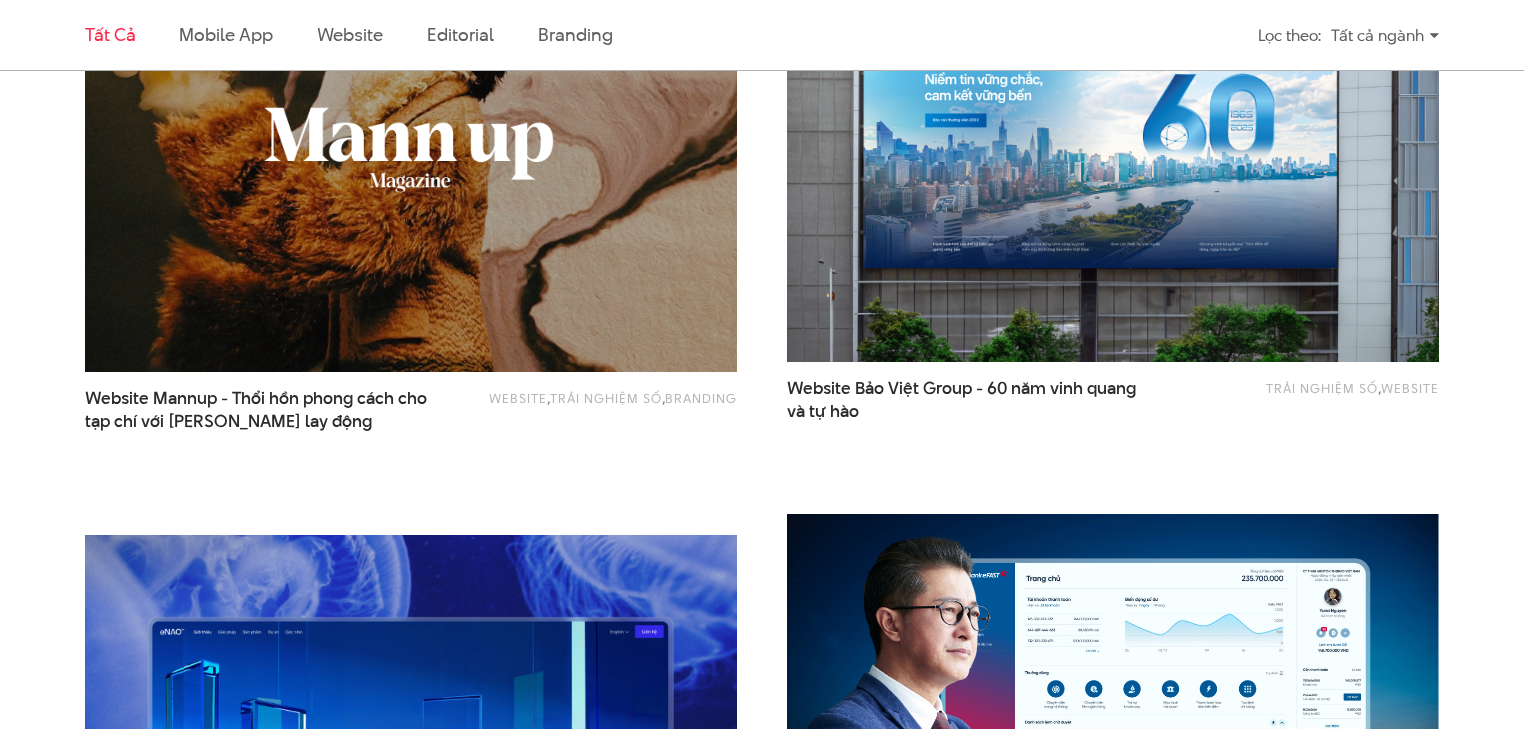 scroll, scrollTop: 2000, scrollLeft: 0, axis: vertical 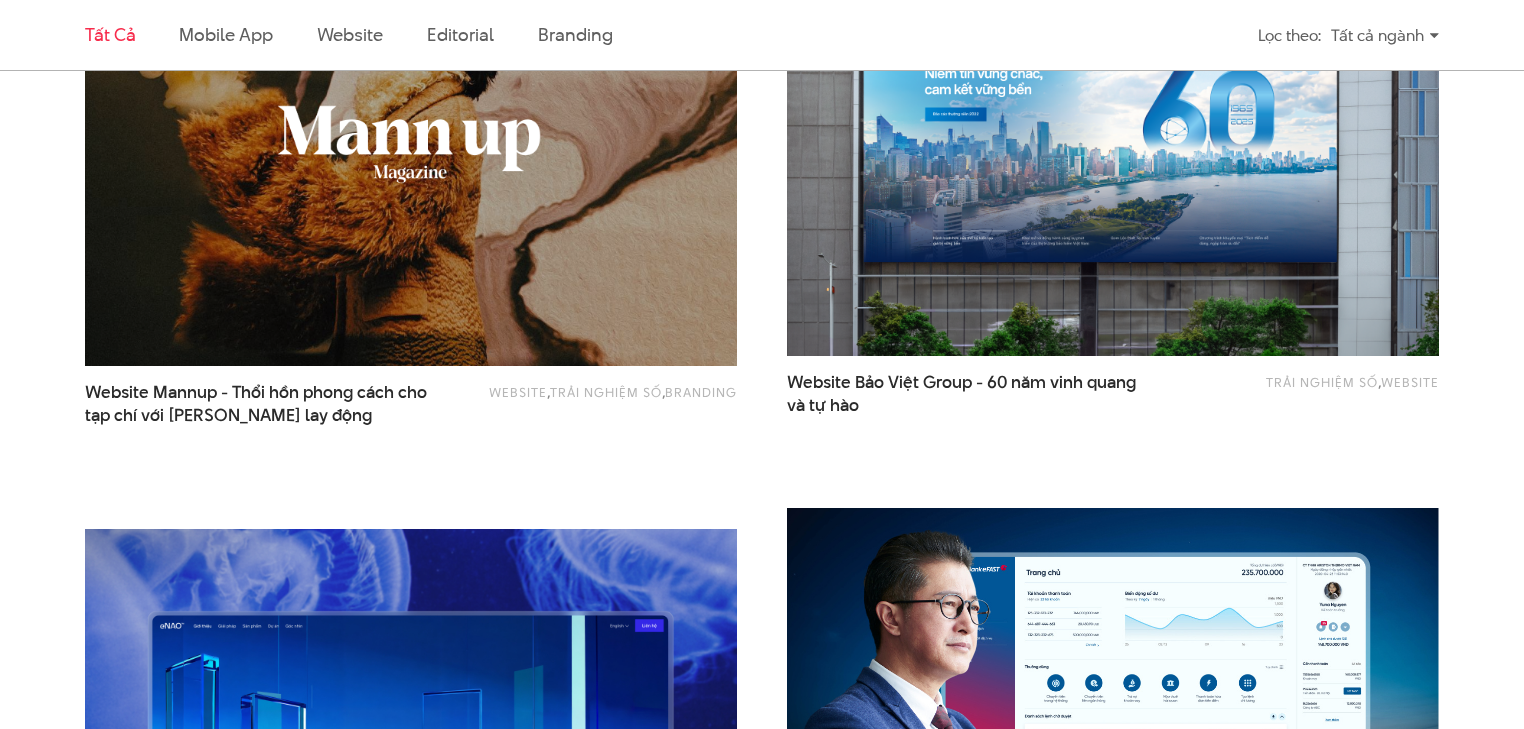 click on "Website ,
Trải nghiệm số ,
Branding
Website Mannup - Thổi hồn phong cách cho  tạp chí với văn phong lay động" at bounding box center [411, 198] 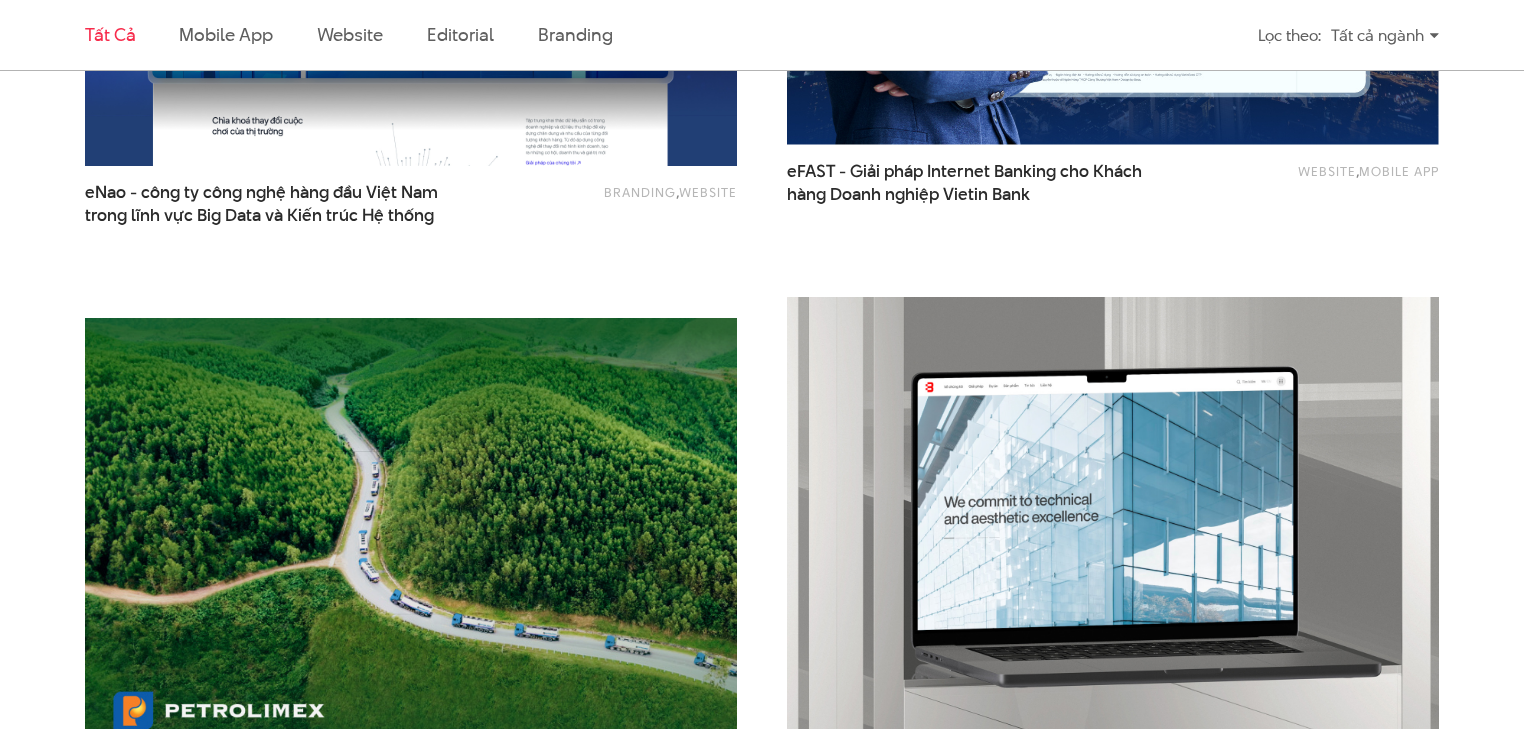 scroll, scrollTop: 2800, scrollLeft: 0, axis: vertical 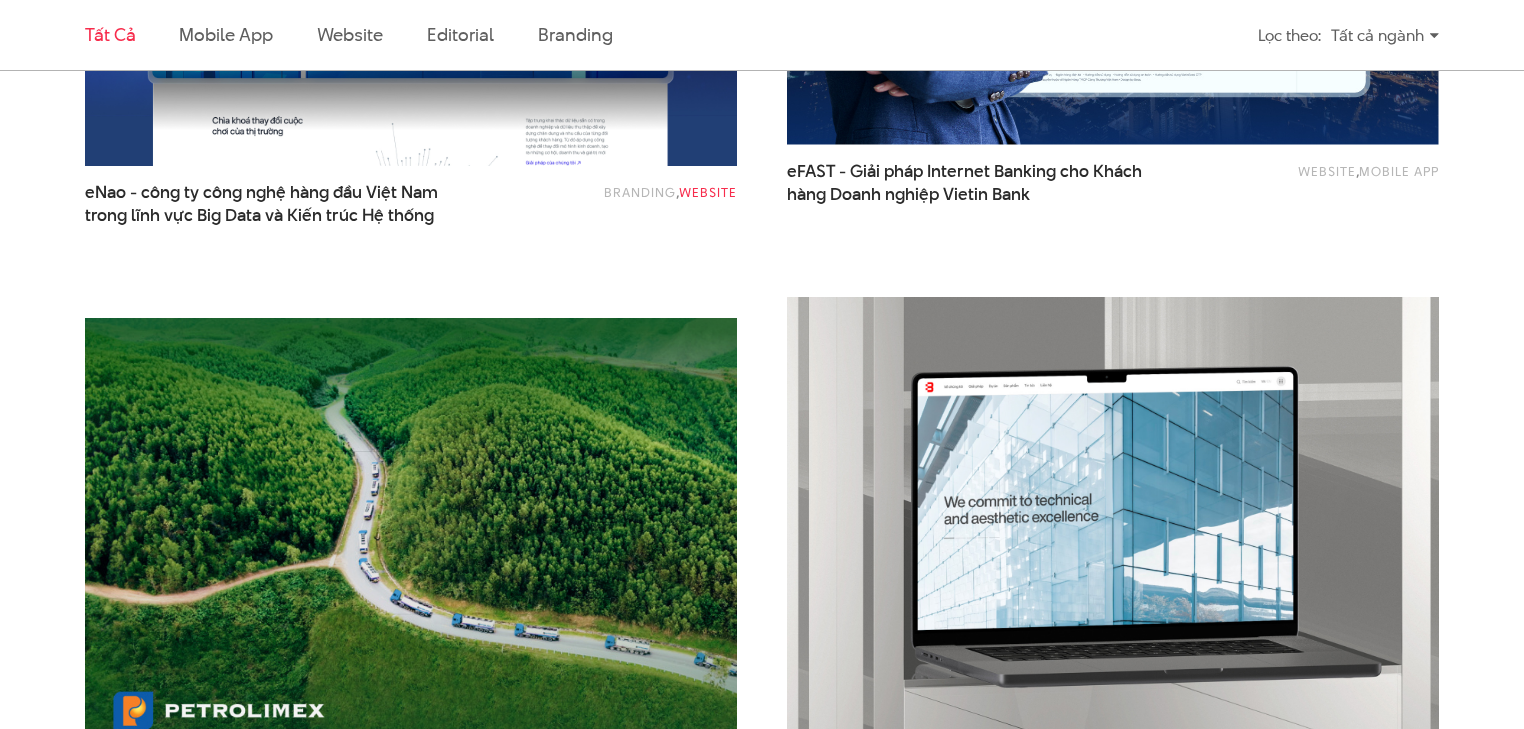 click on "Website" at bounding box center (708, 192) 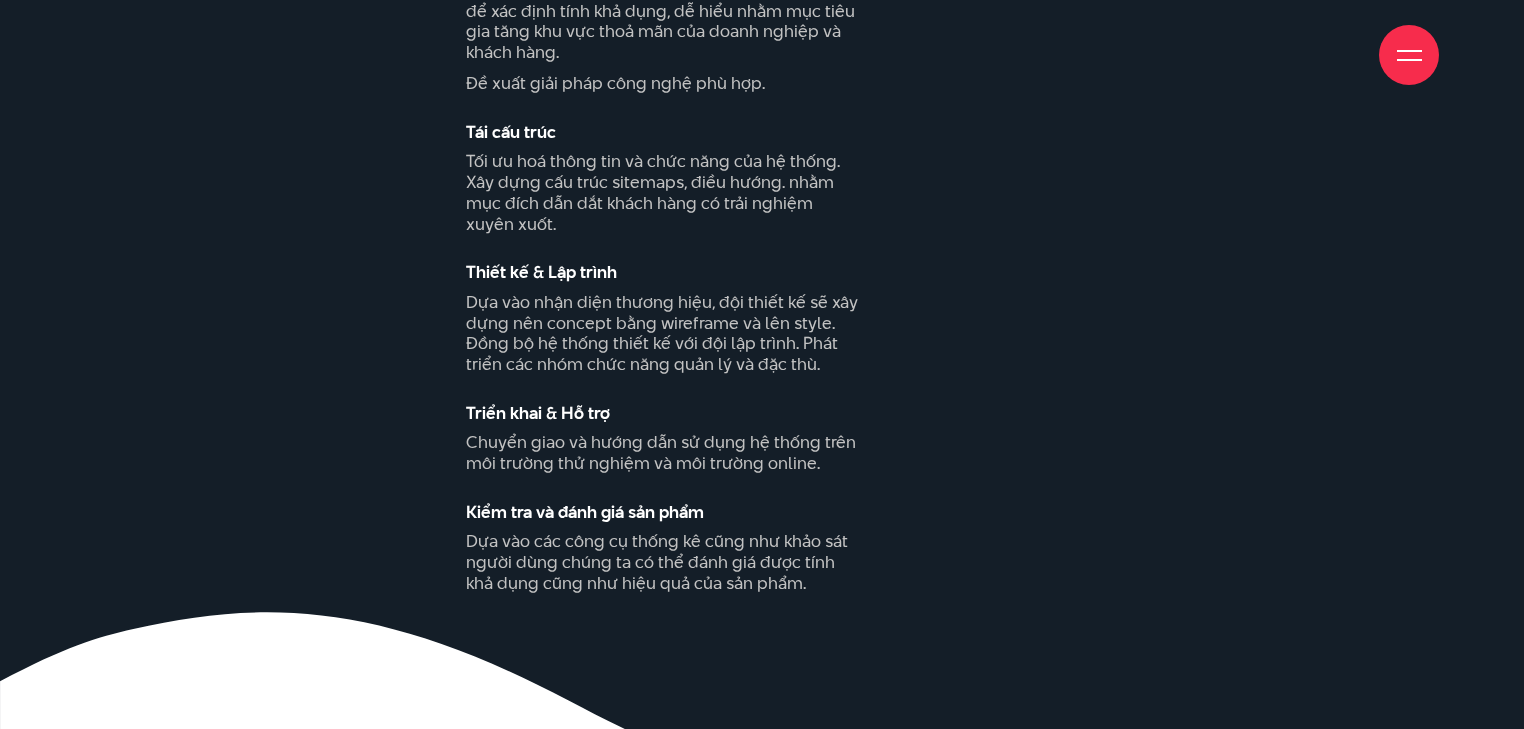 scroll, scrollTop: 2000, scrollLeft: 0, axis: vertical 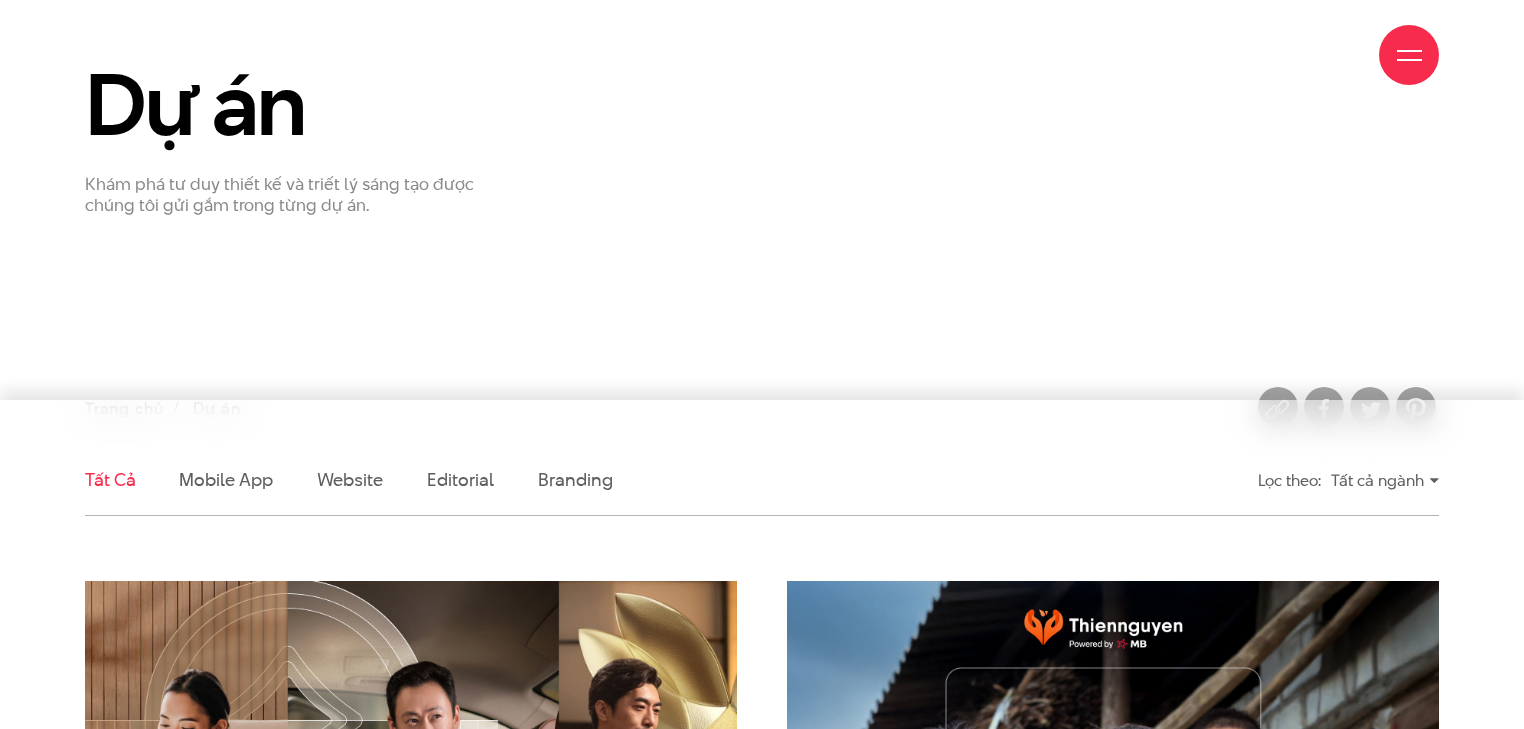 click on "Tất cả ngành" at bounding box center (1385, 480) 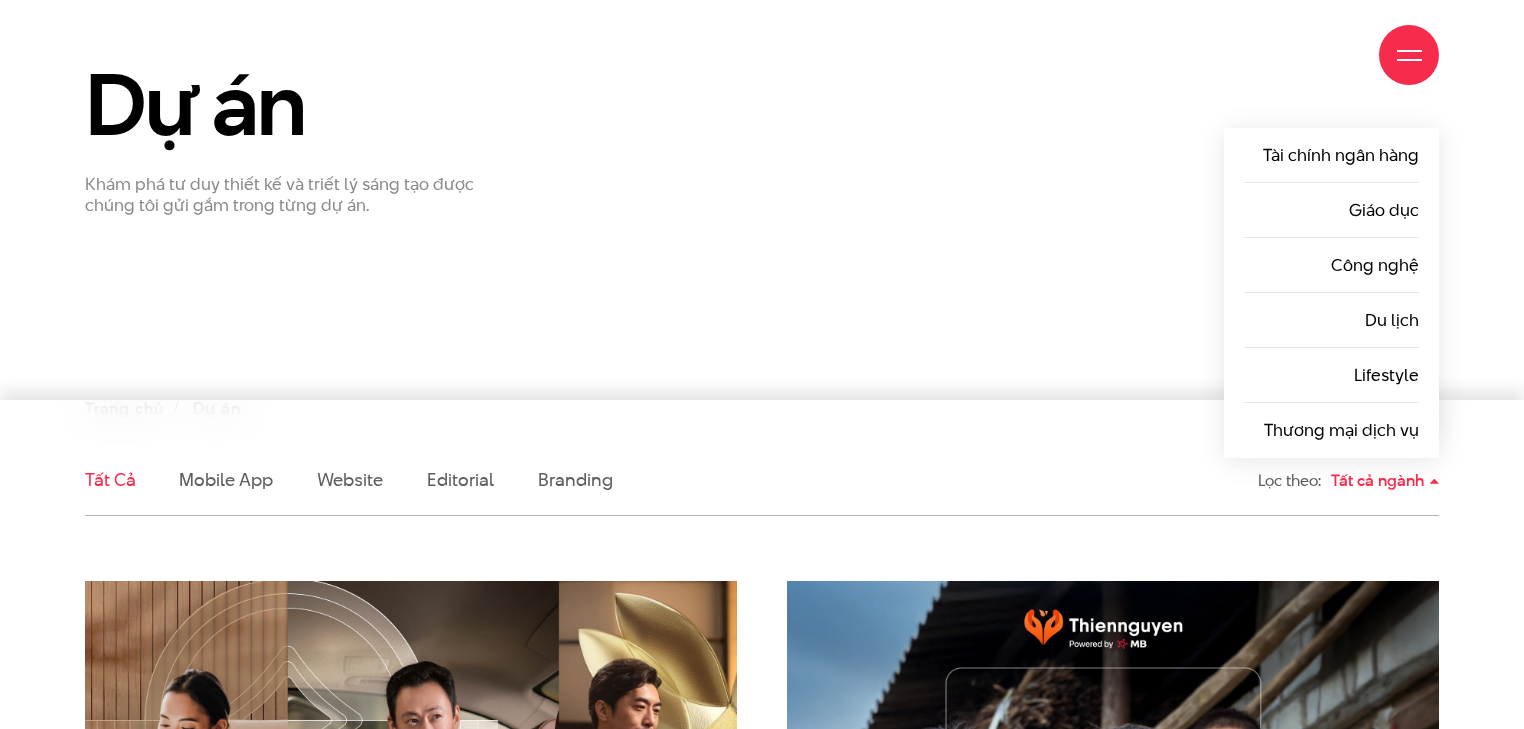 click on "Tất cả ngành" at bounding box center (1385, 480) 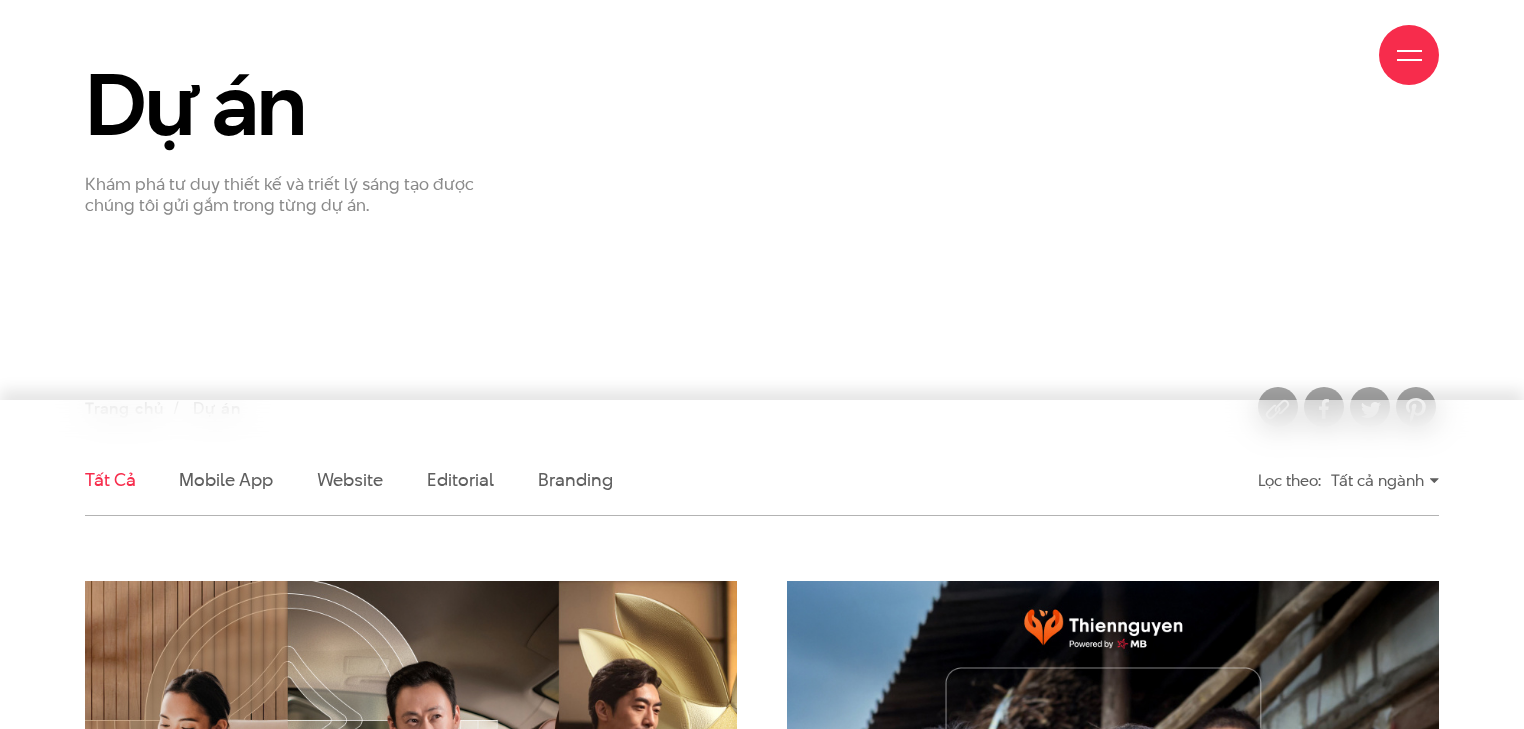 click on "Tất cả ngành" at bounding box center (1385, 480) 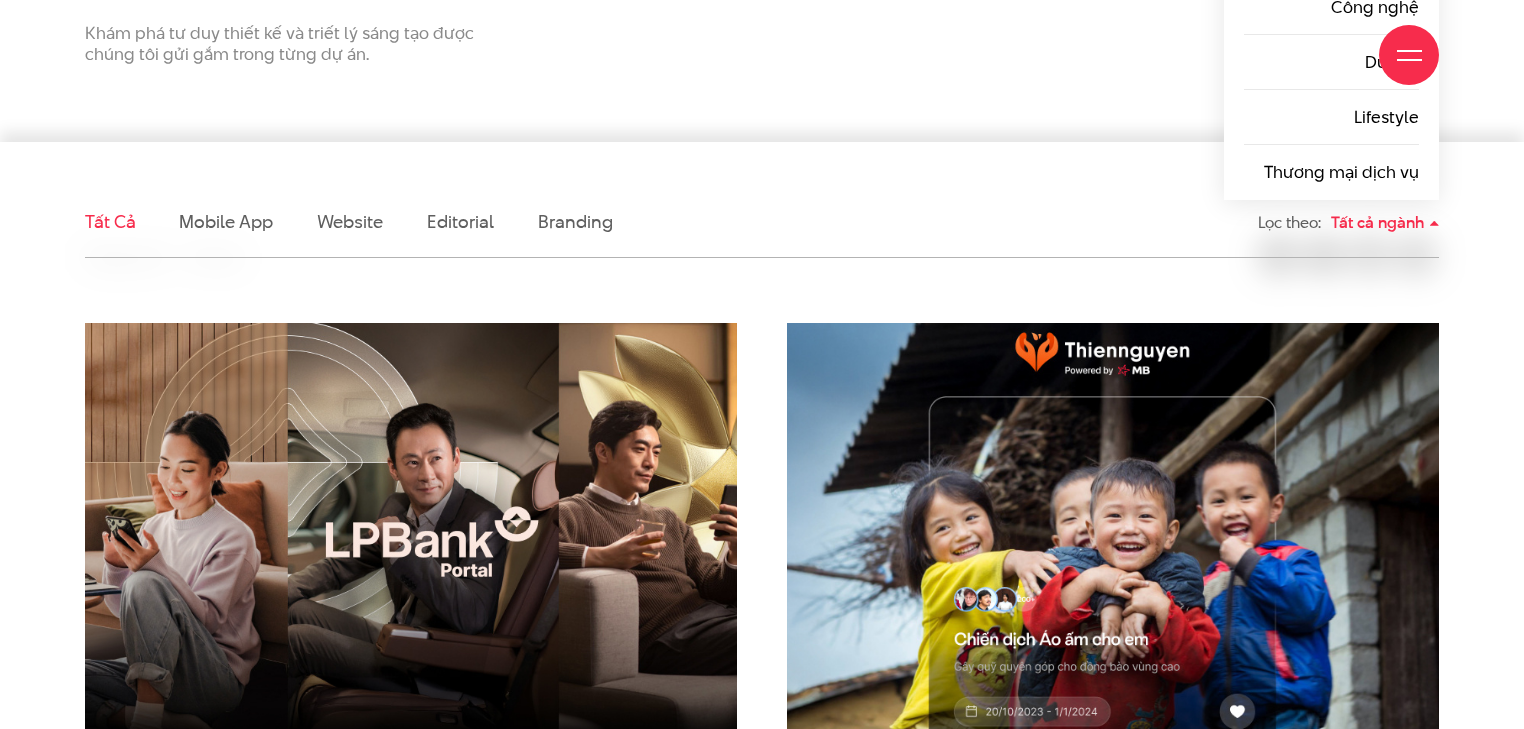 scroll, scrollTop: 480, scrollLeft: 0, axis: vertical 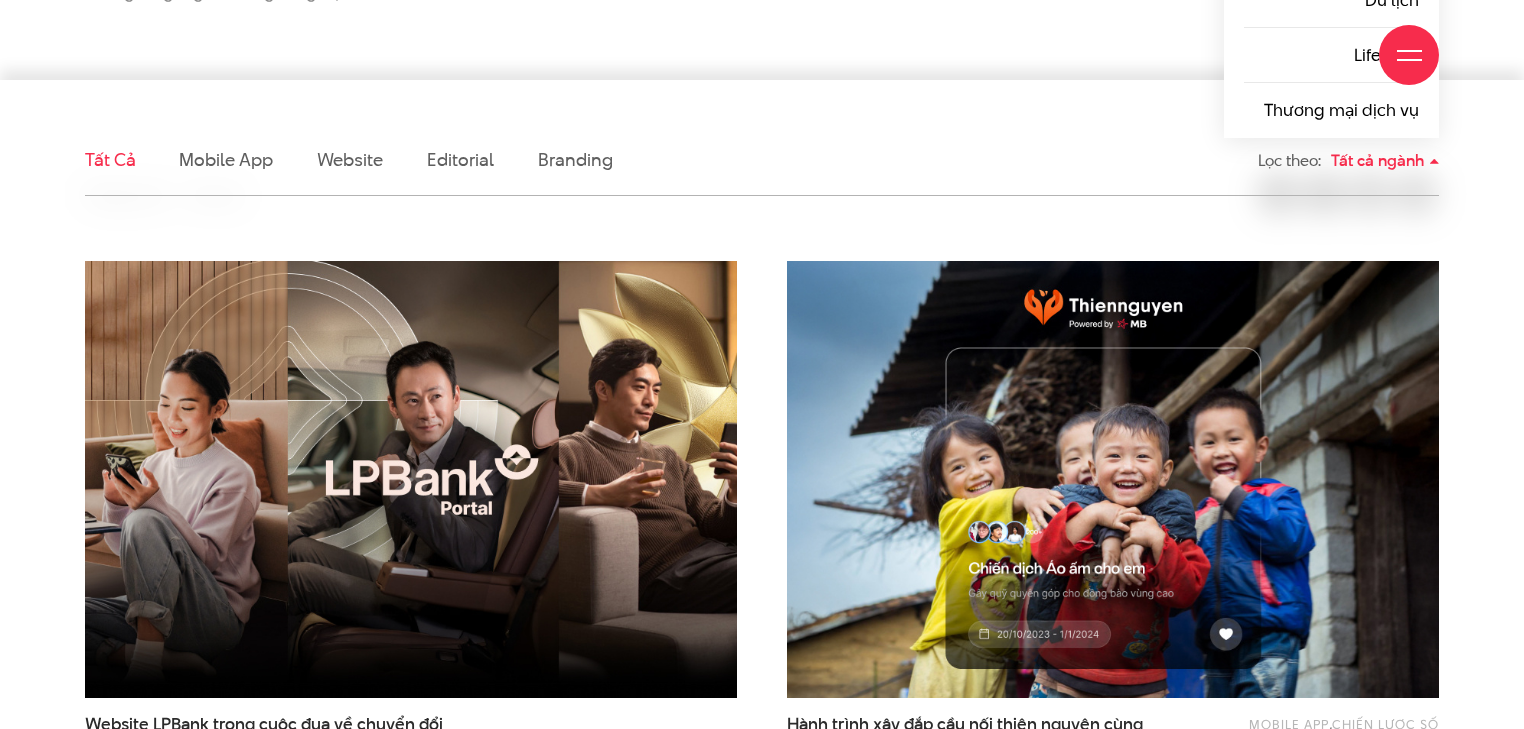 click on "Tất cả
Mobile app
Website
Editorial
Branding
Lọc theo:
Tất cả ngành
Tất cả ngành
Tài chính ngân hàng
Giáo dục
Công nghệ
Du lịch
Lifestyle
Thương mại dịch vụ" at bounding box center (762, 2025) 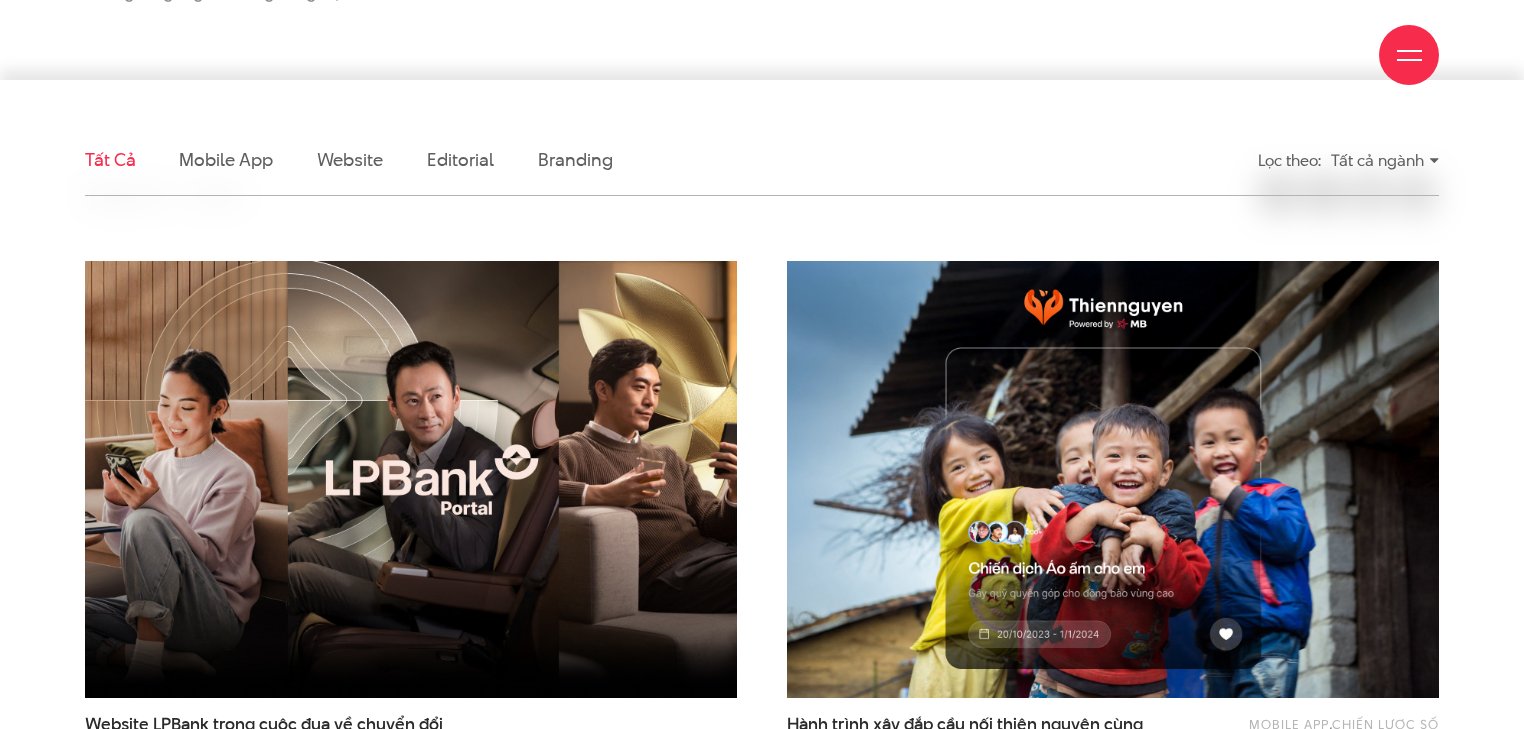 click on "Tất cả ngành" at bounding box center (1385, 160) 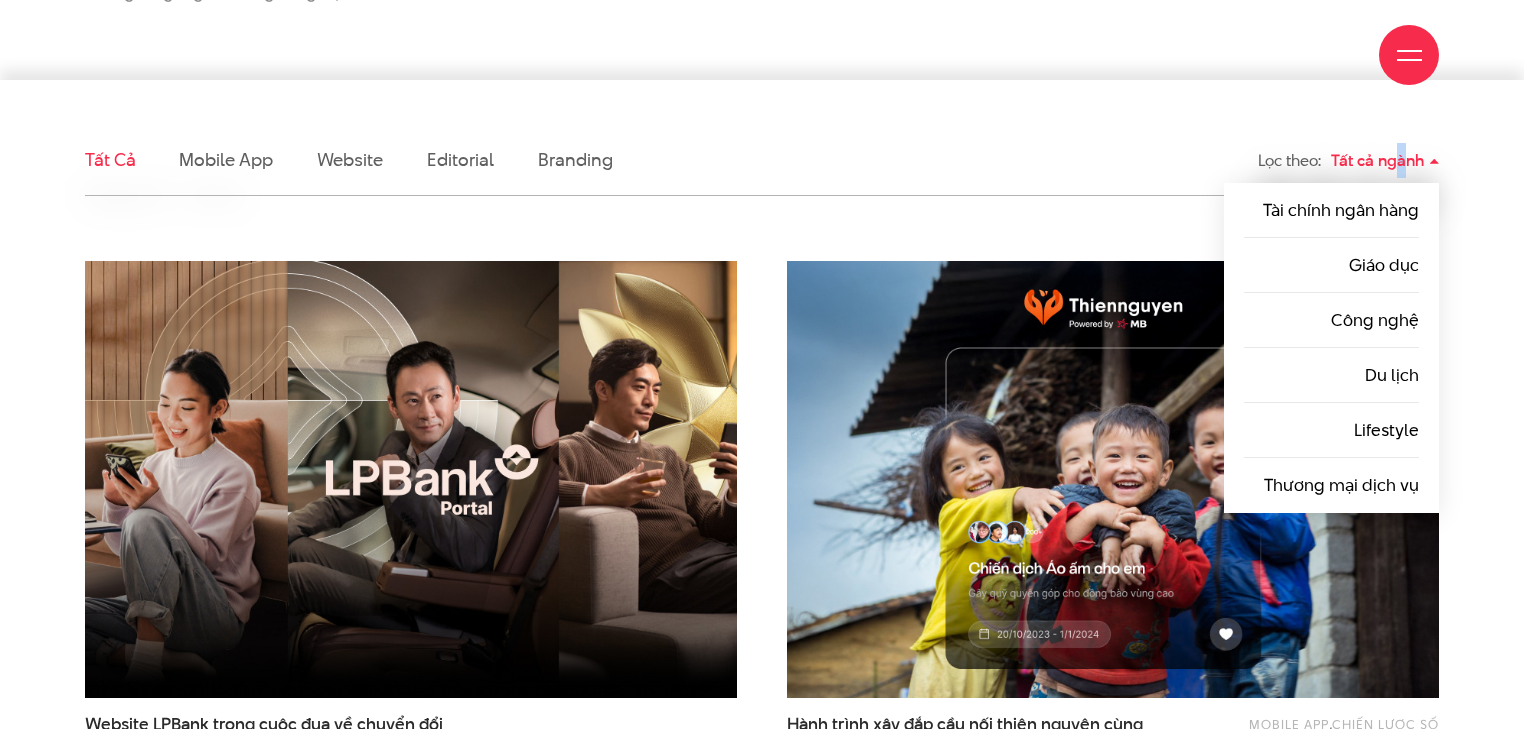 click on "Tất cả ngành" at bounding box center (1385, 160) 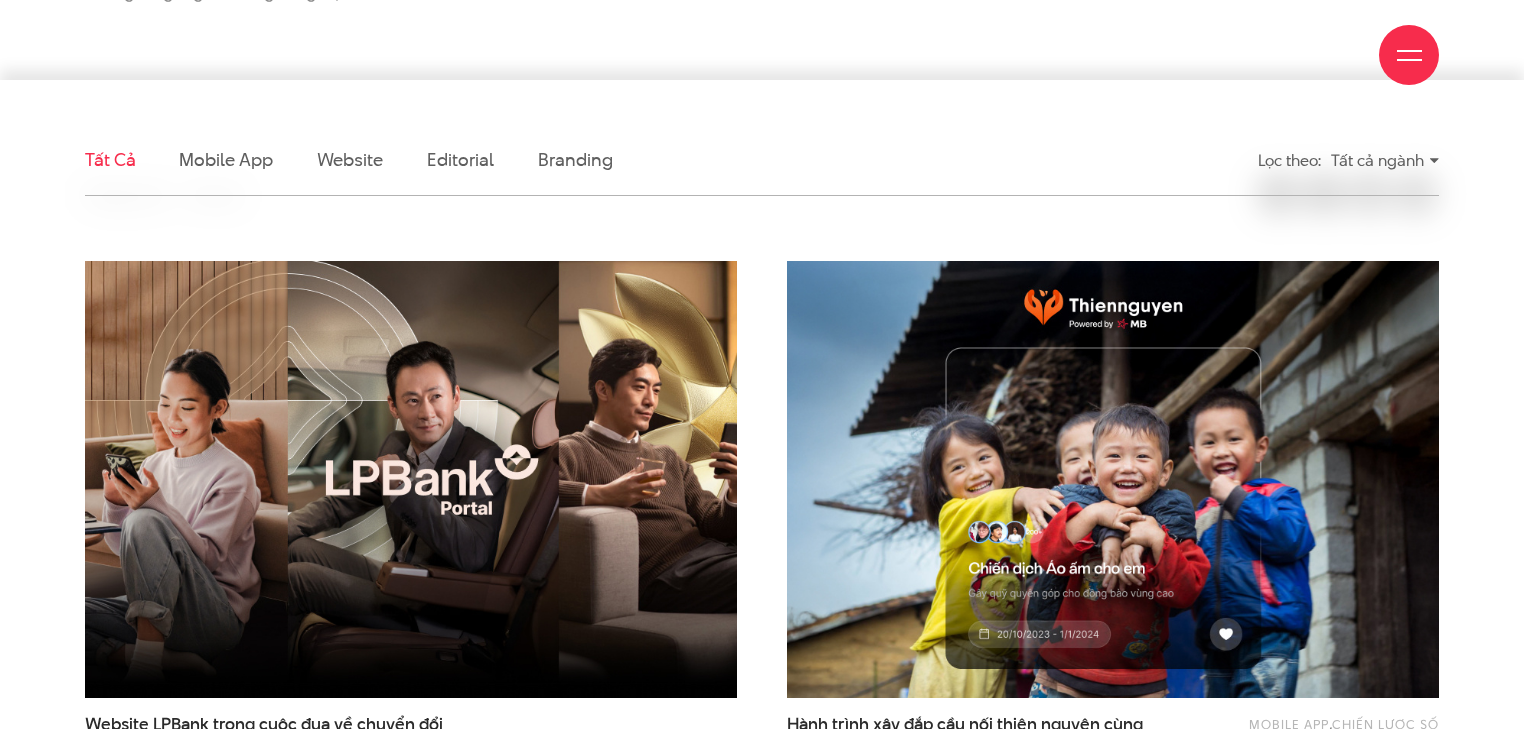 click on "Tất cả ngành" at bounding box center [1385, 160] 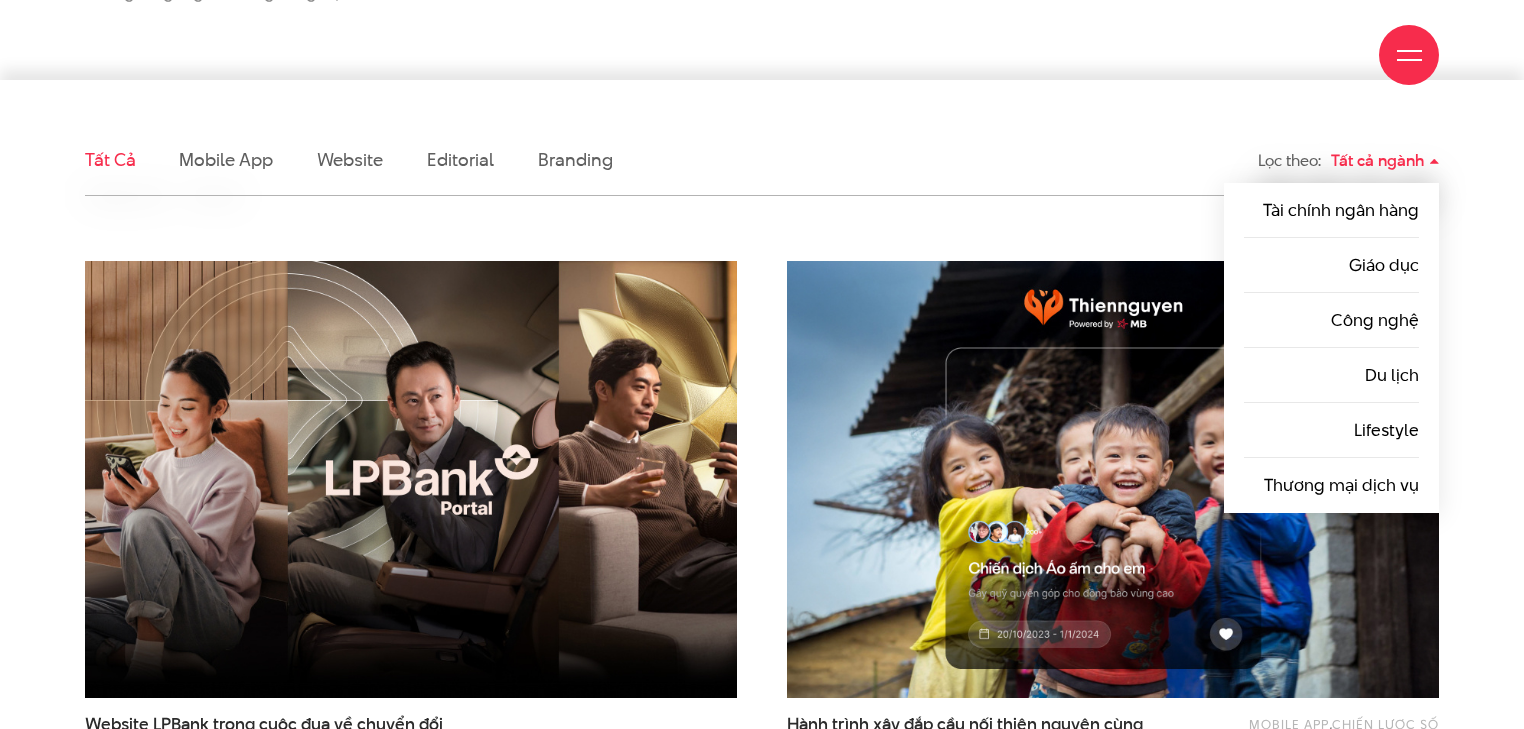 click on "Tất cả ngành" at bounding box center (1385, 160) 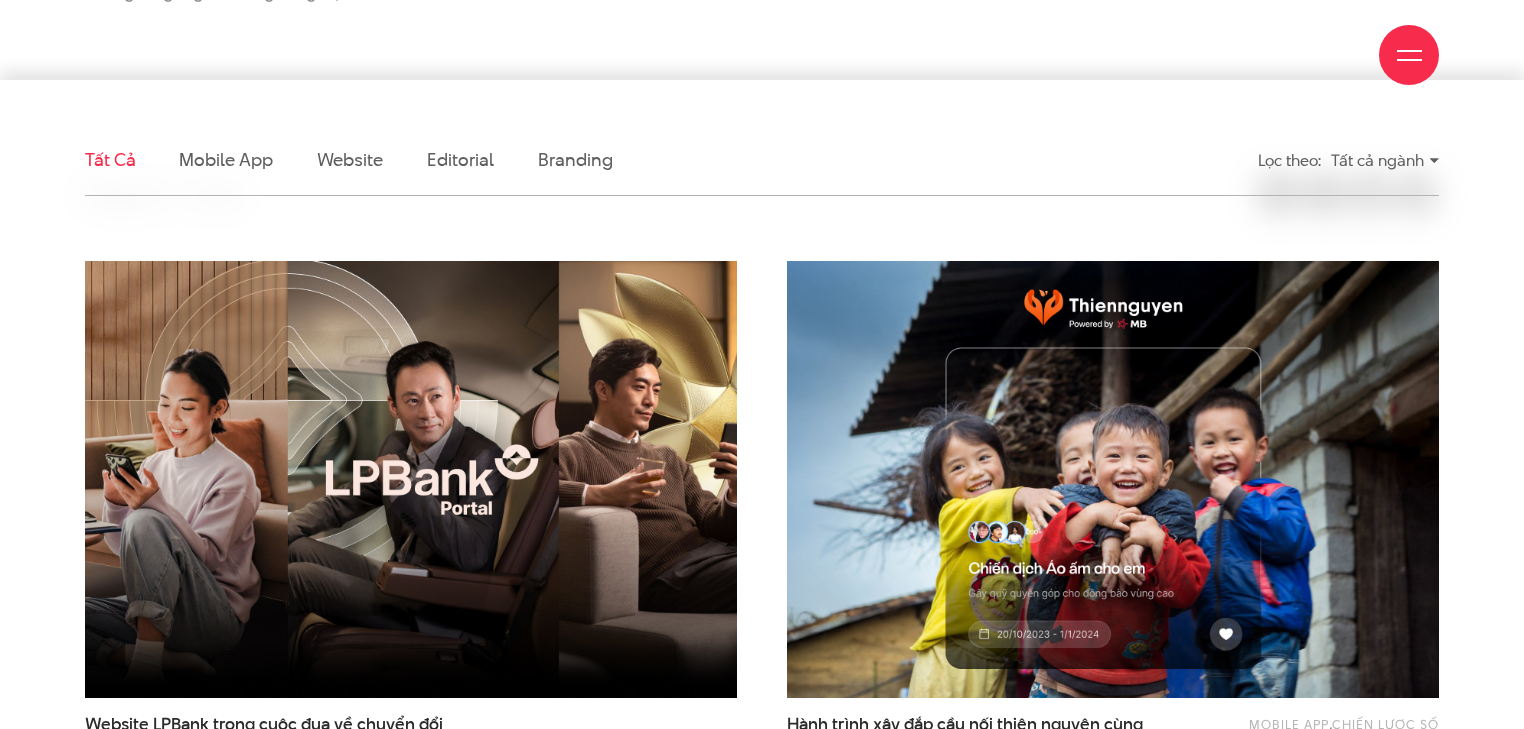 click on "Tất cả ngành" at bounding box center [1385, 160] 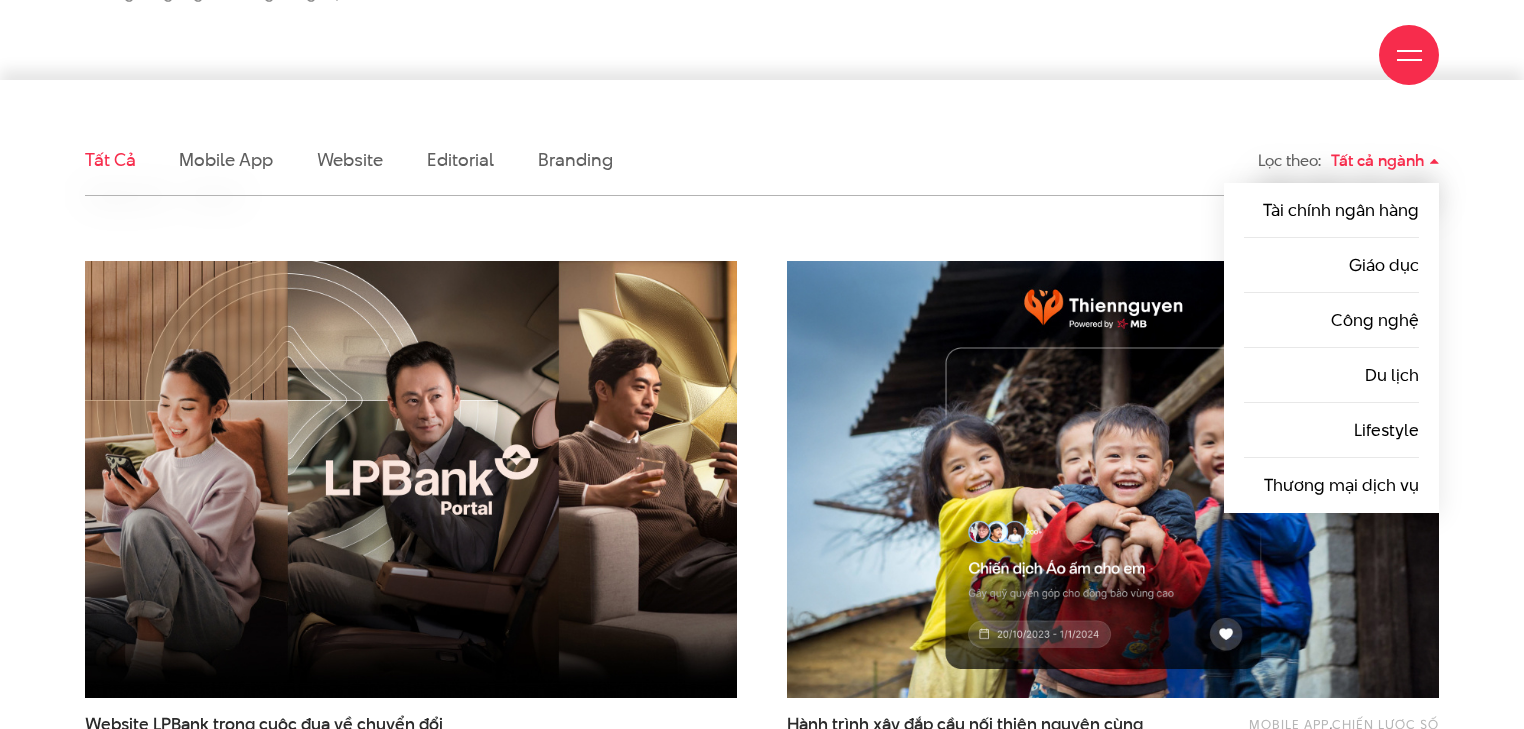 click on "Tất cả ngành" at bounding box center [1385, 160] 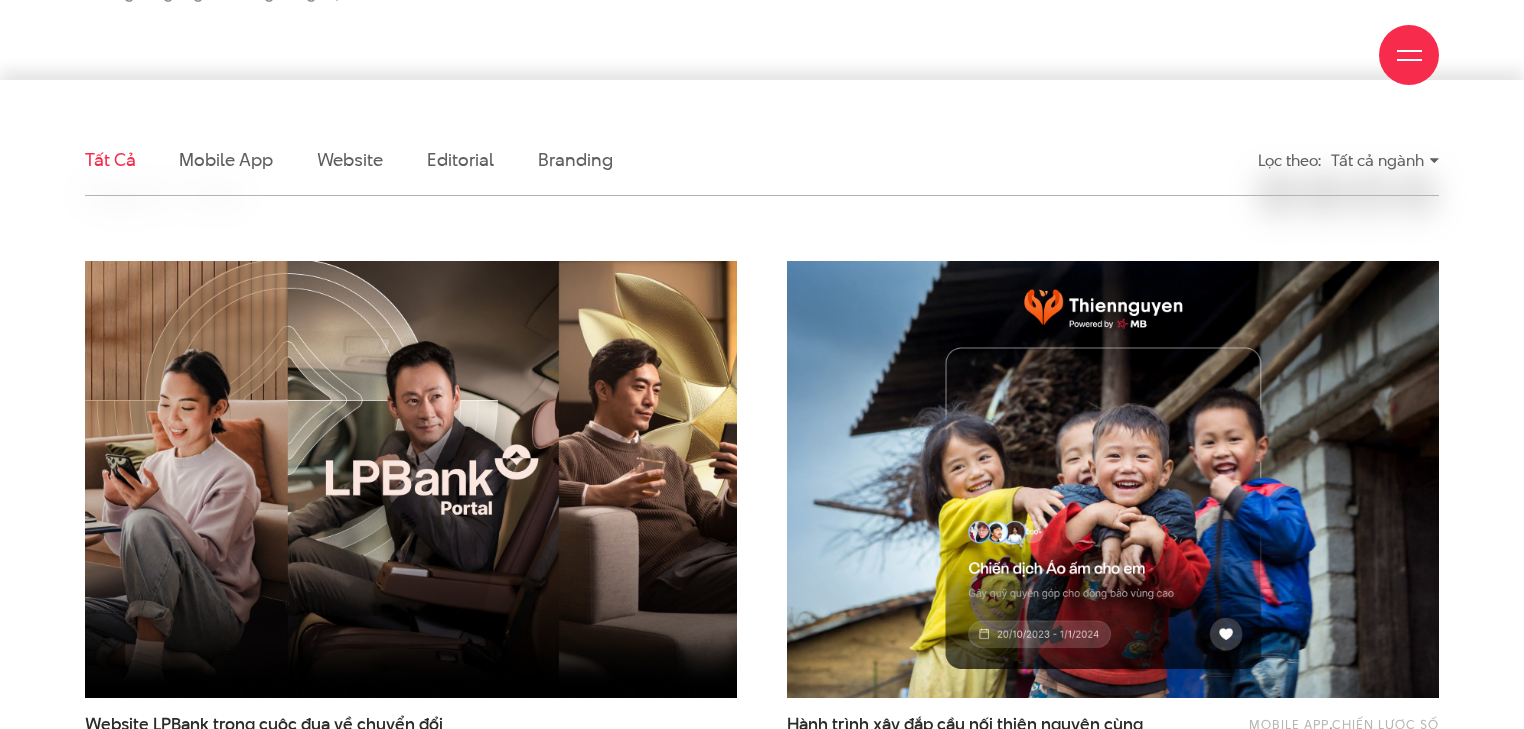 click on "Tất cả ngành" at bounding box center (1385, 160) 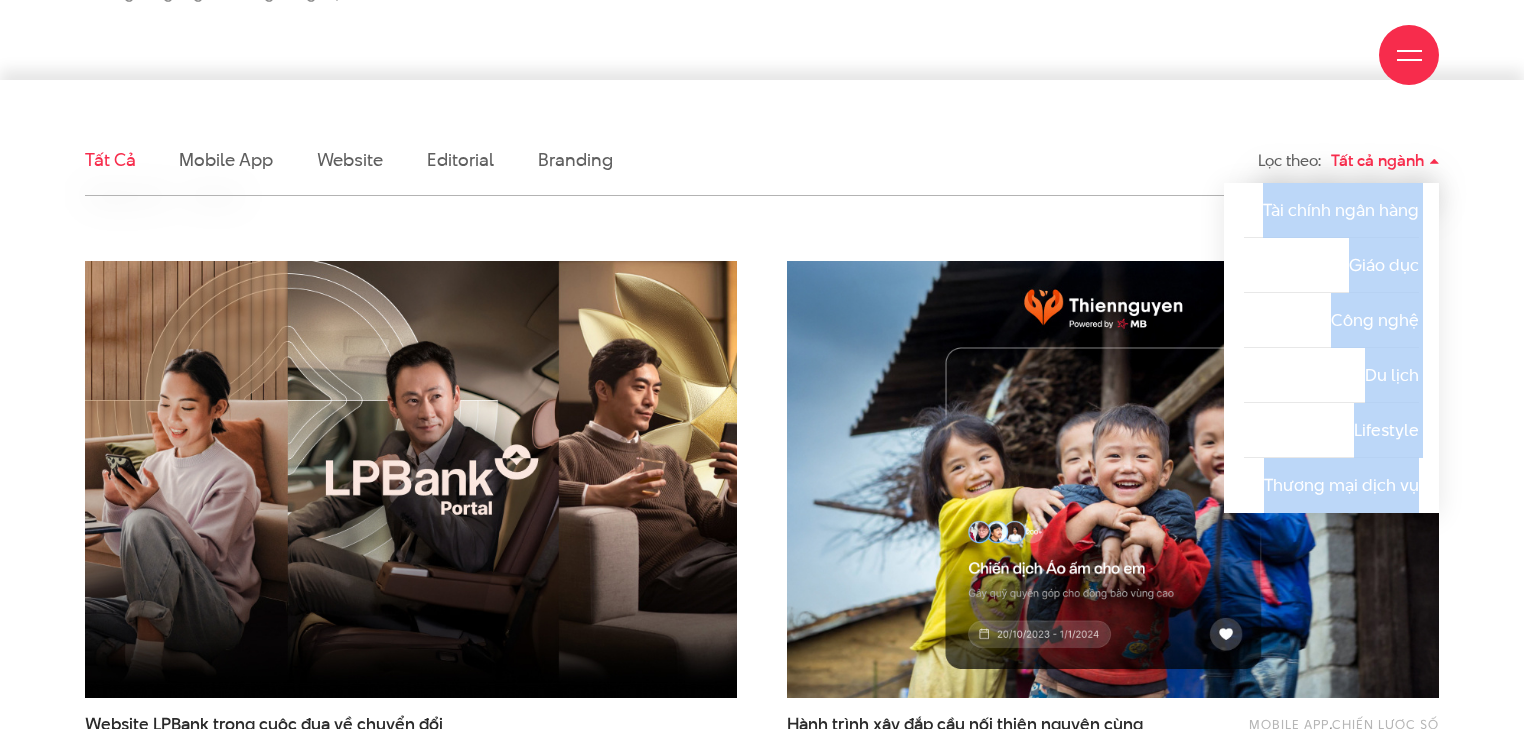 click on "Tất cả ngành" at bounding box center (1385, 160) 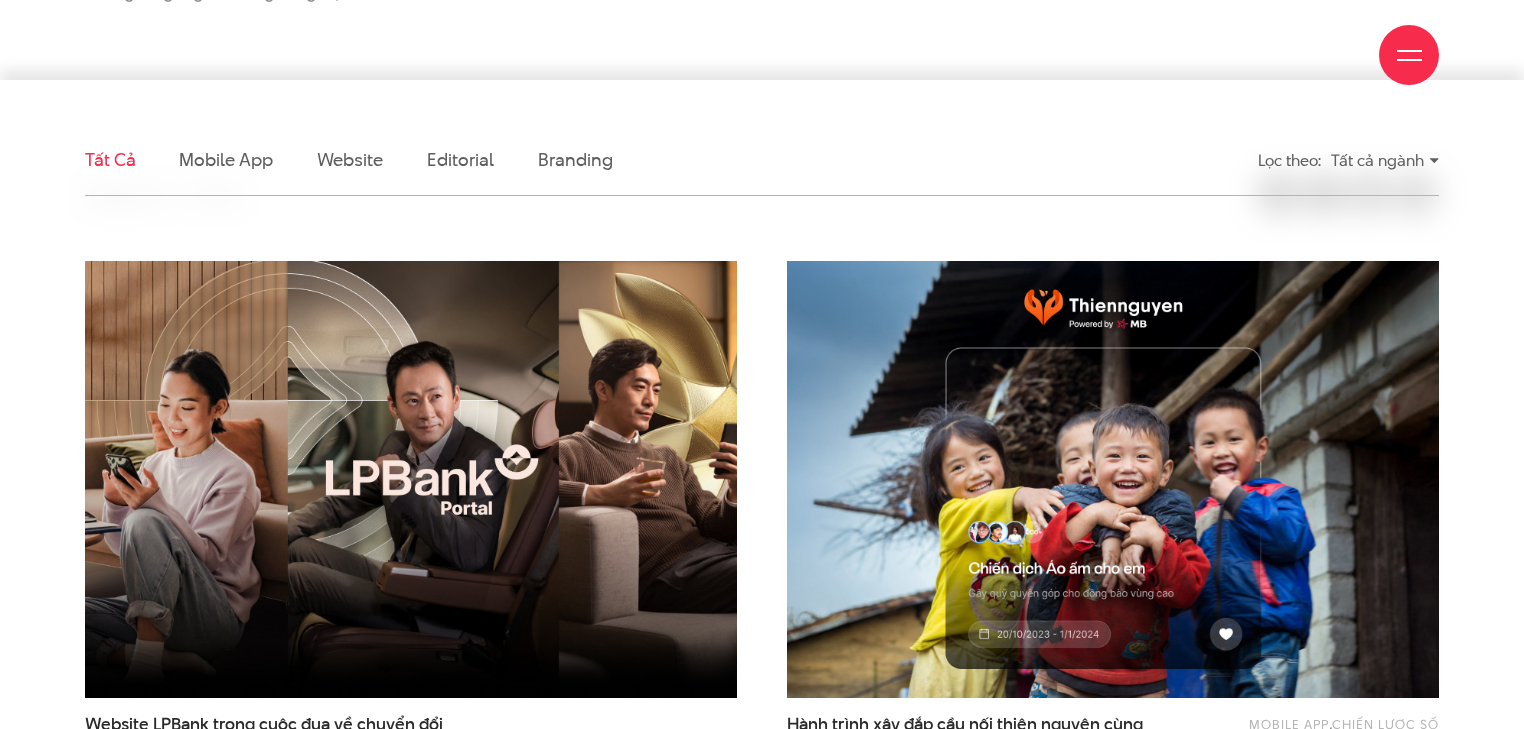 click on "Tất cả
Mobile app
Website
Editorial
Branding
Lọc theo:
Tất cả ngành
Tất cả ngành
Tài chính ngân hàng
Giáo dục
Công nghệ
Du lịch
Lifestyle
số" at bounding box center [762, 2053] 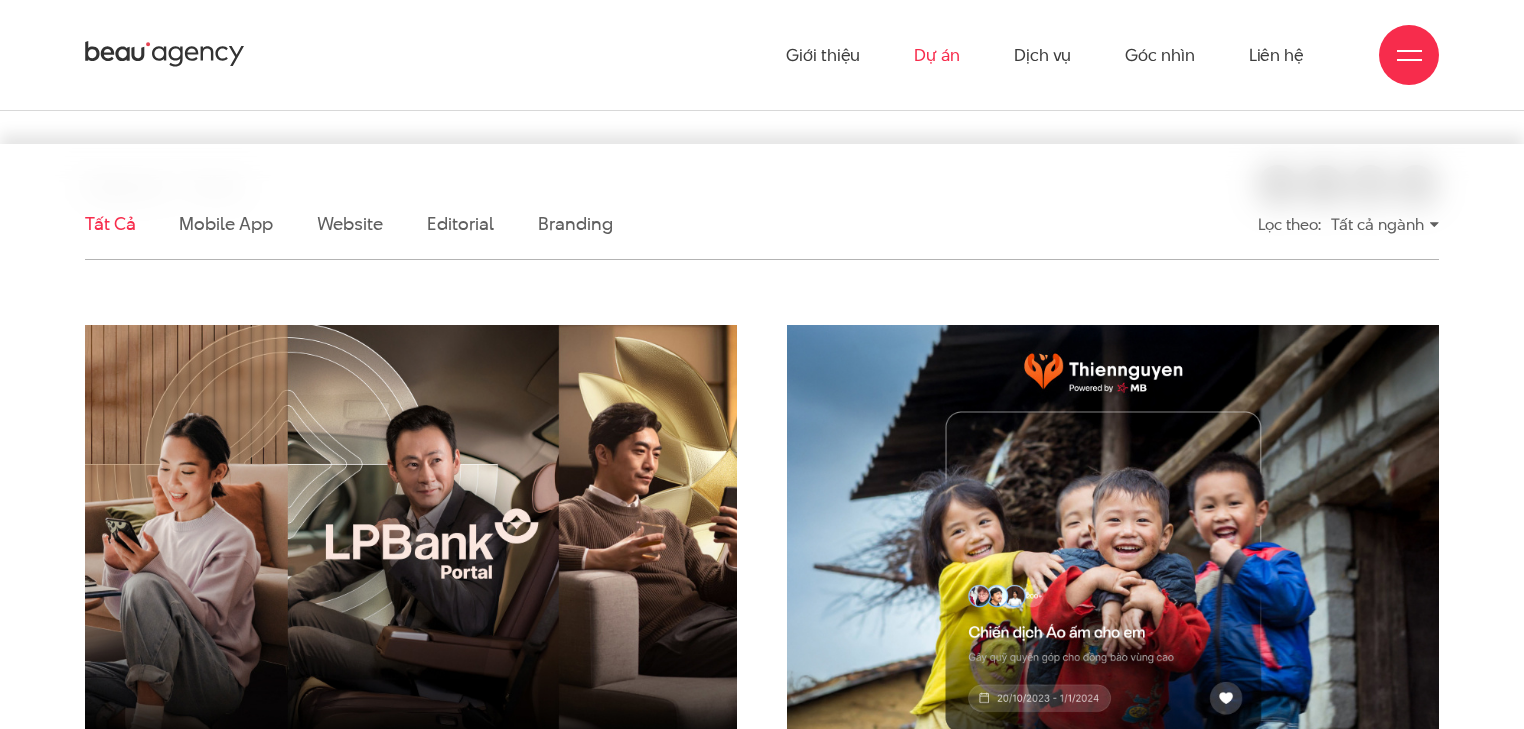 scroll, scrollTop: 240, scrollLeft: 0, axis: vertical 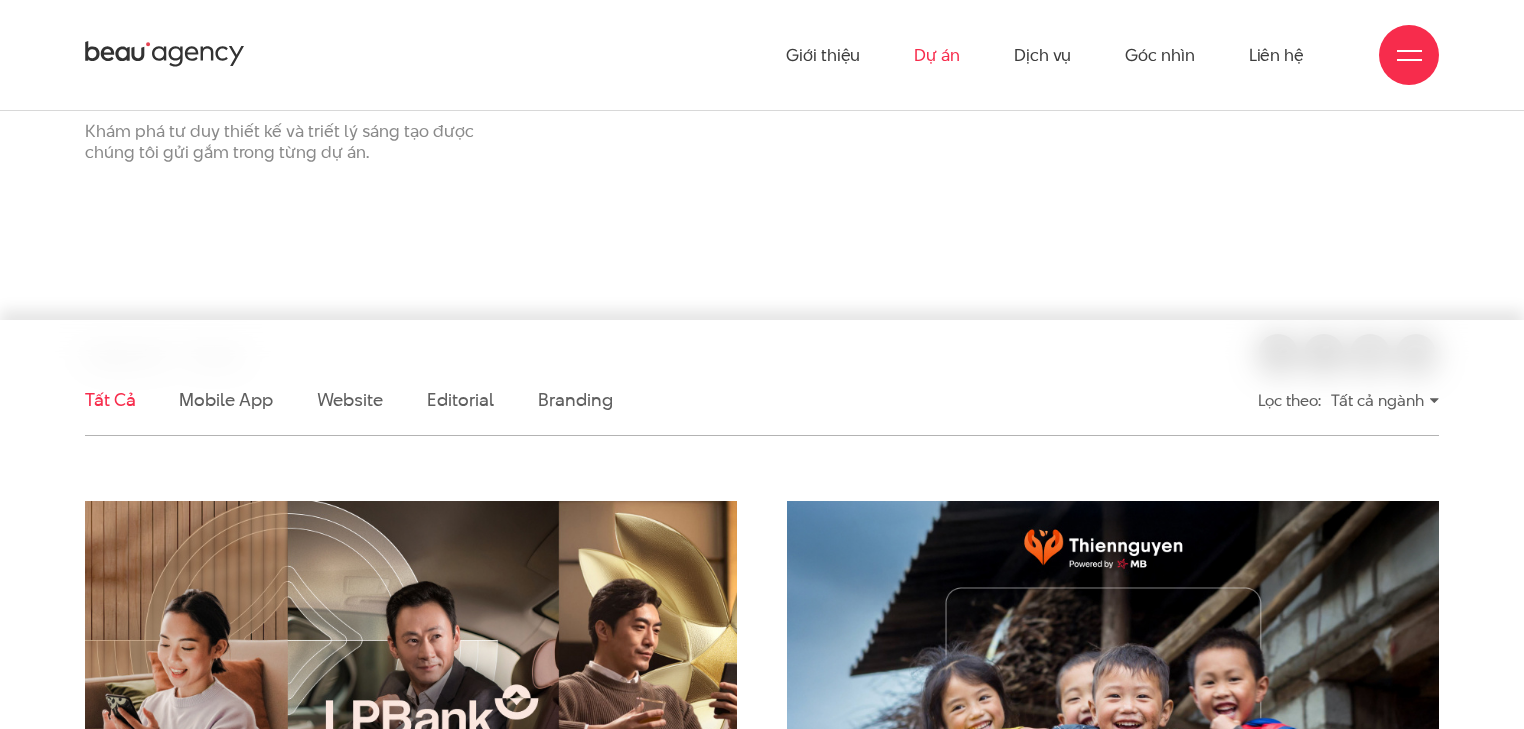 click on "Tất cả ngành" at bounding box center [1385, 400] 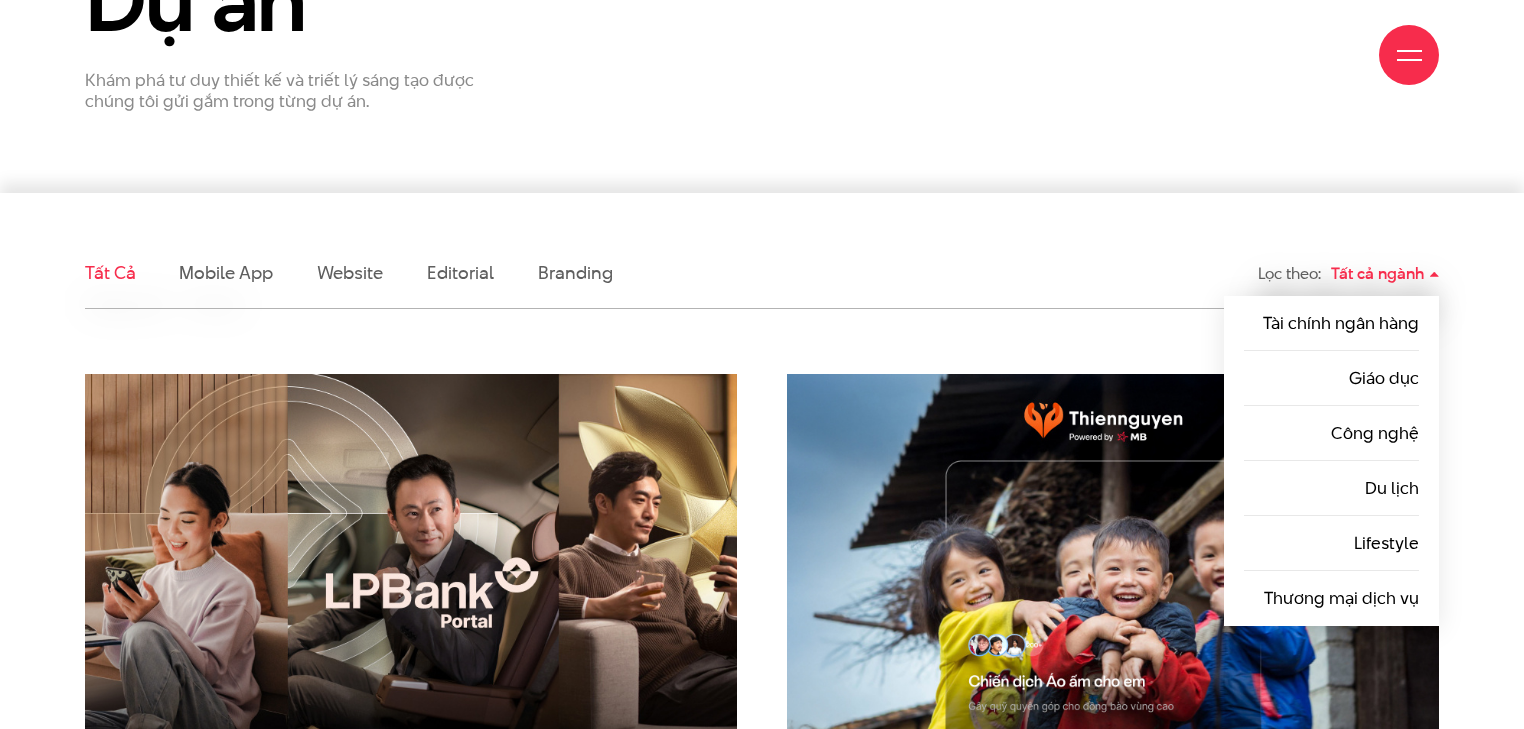 scroll, scrollTop: 560, scrollLeft: 0, axis: vertical 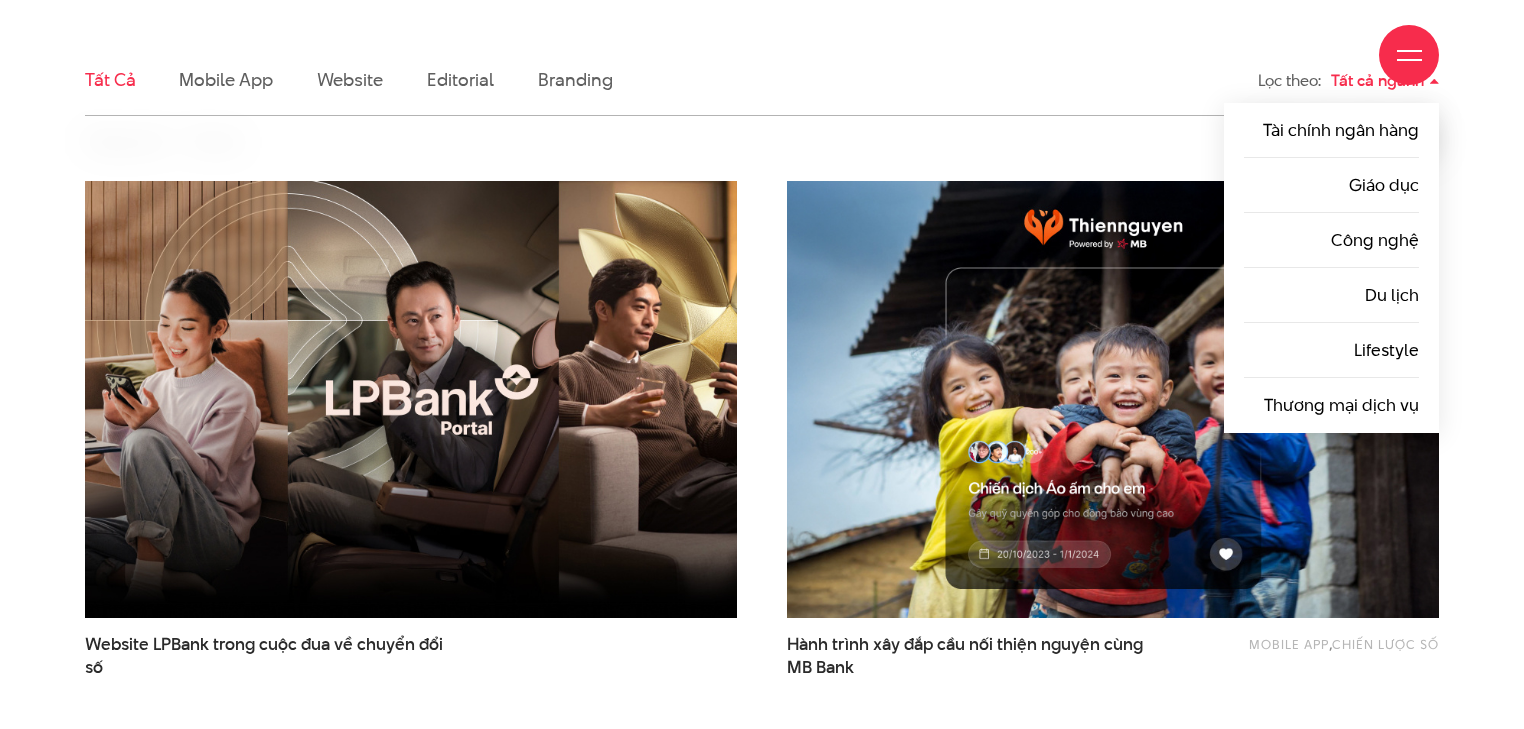 click on "Tất cả
Mobile app
Website
Editorial
Branding
Lọc theo:
Tất cả ngành
Tất cả ngành
Tài chính ngân hàng
Giáo dục
Công nghệ
Du lịch
Lifestyle" at bounding box center (762, 1945) 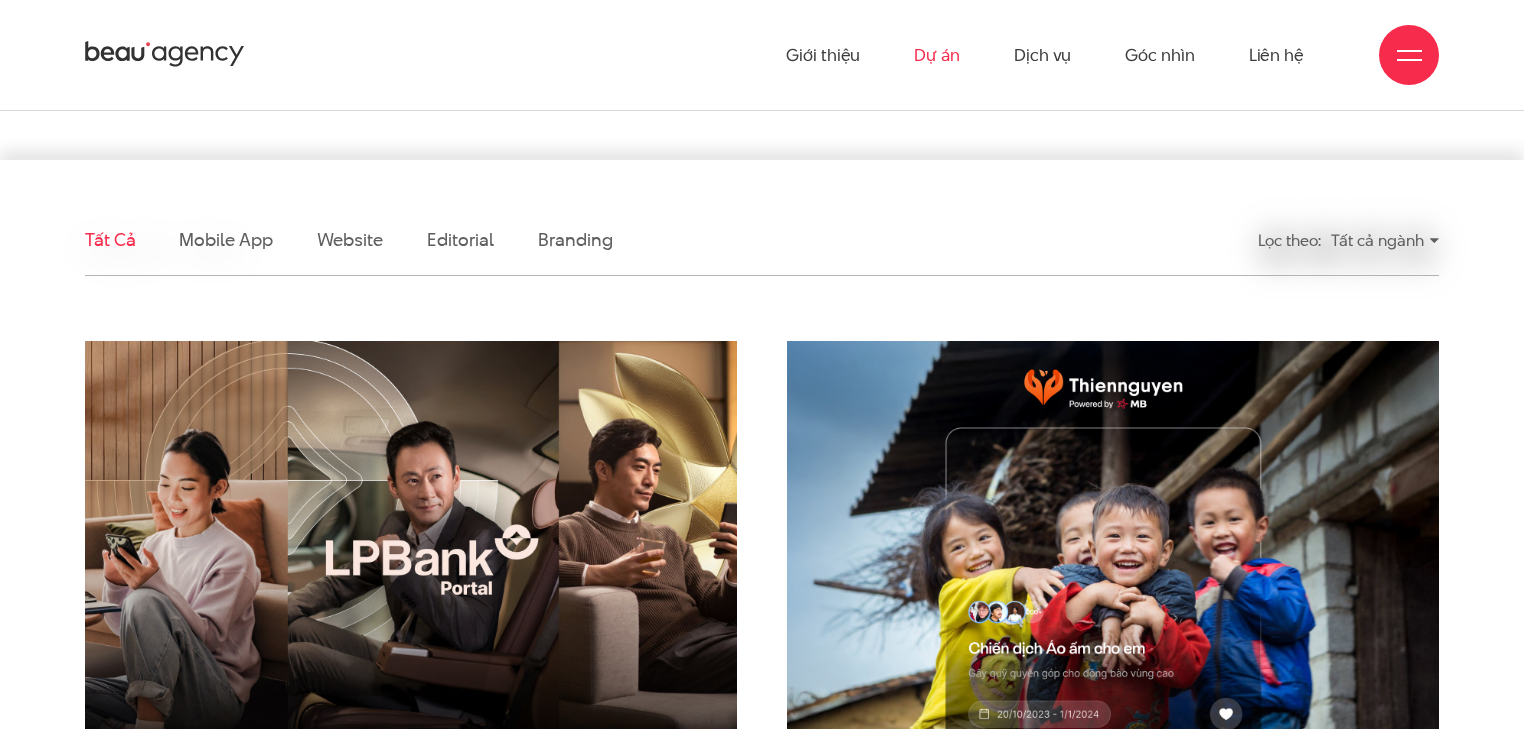 scroll, scrollTop: 400, scrollLeft: 0, axis: vertical 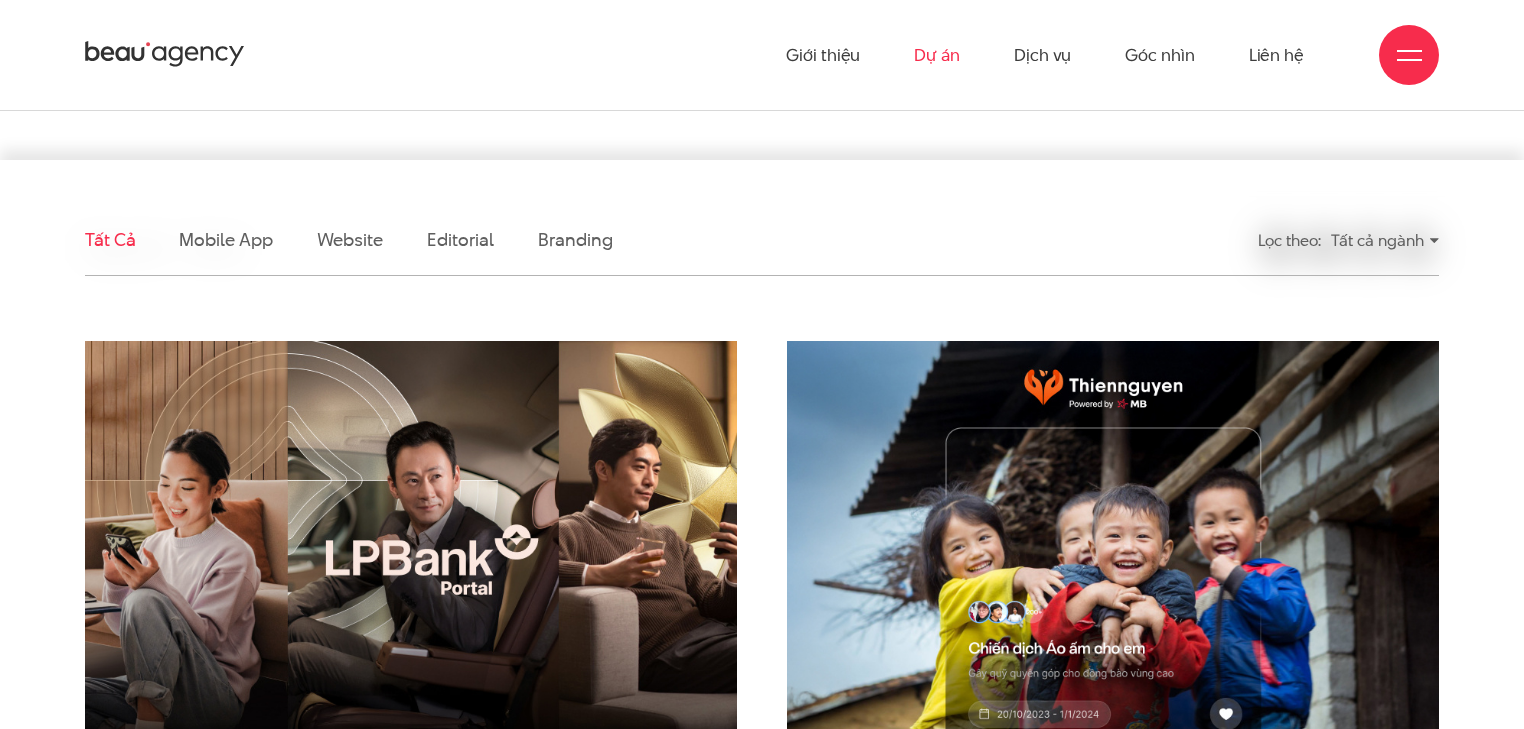 click on "Tất cả ngành" at bounding box center [1385, 240] 